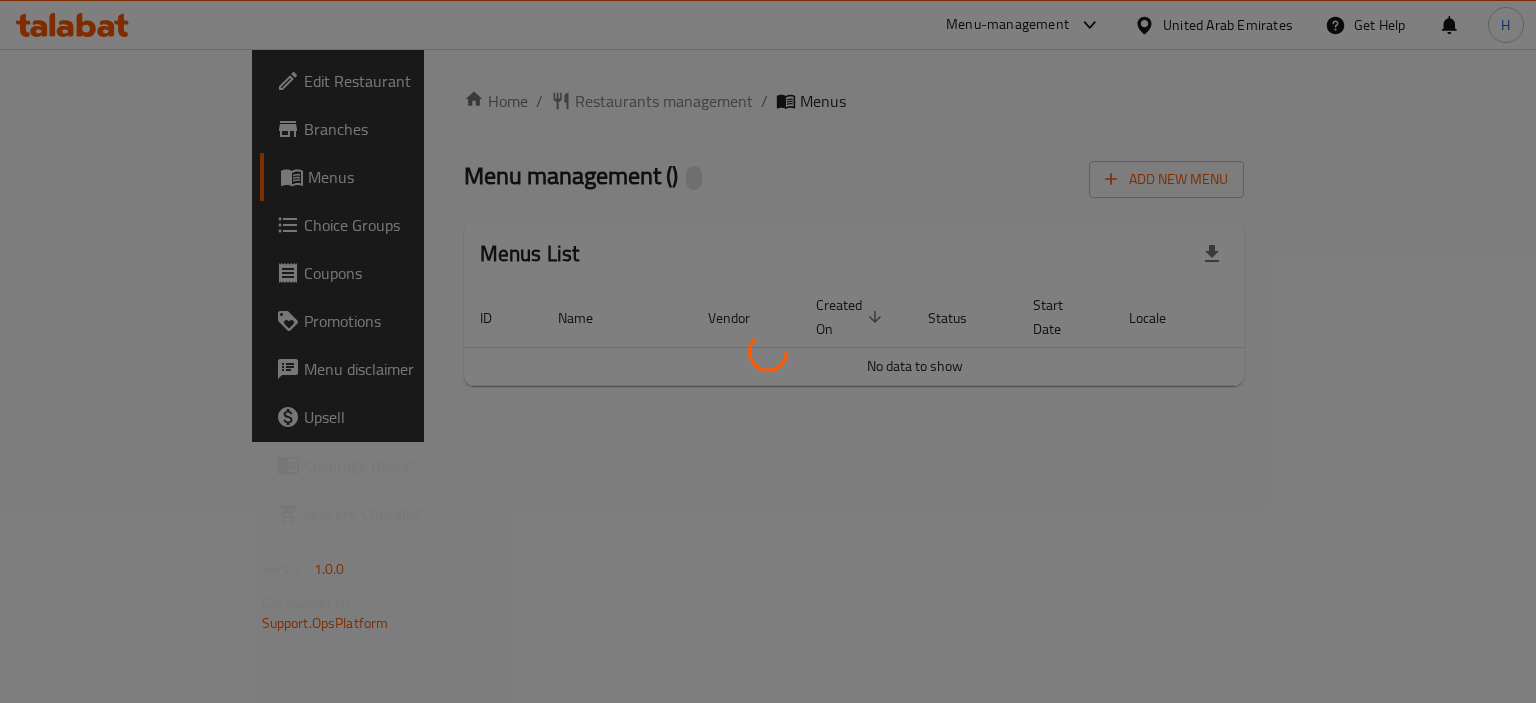 scroll, scrollTop: 0, scrollLeft: 0, axis: both 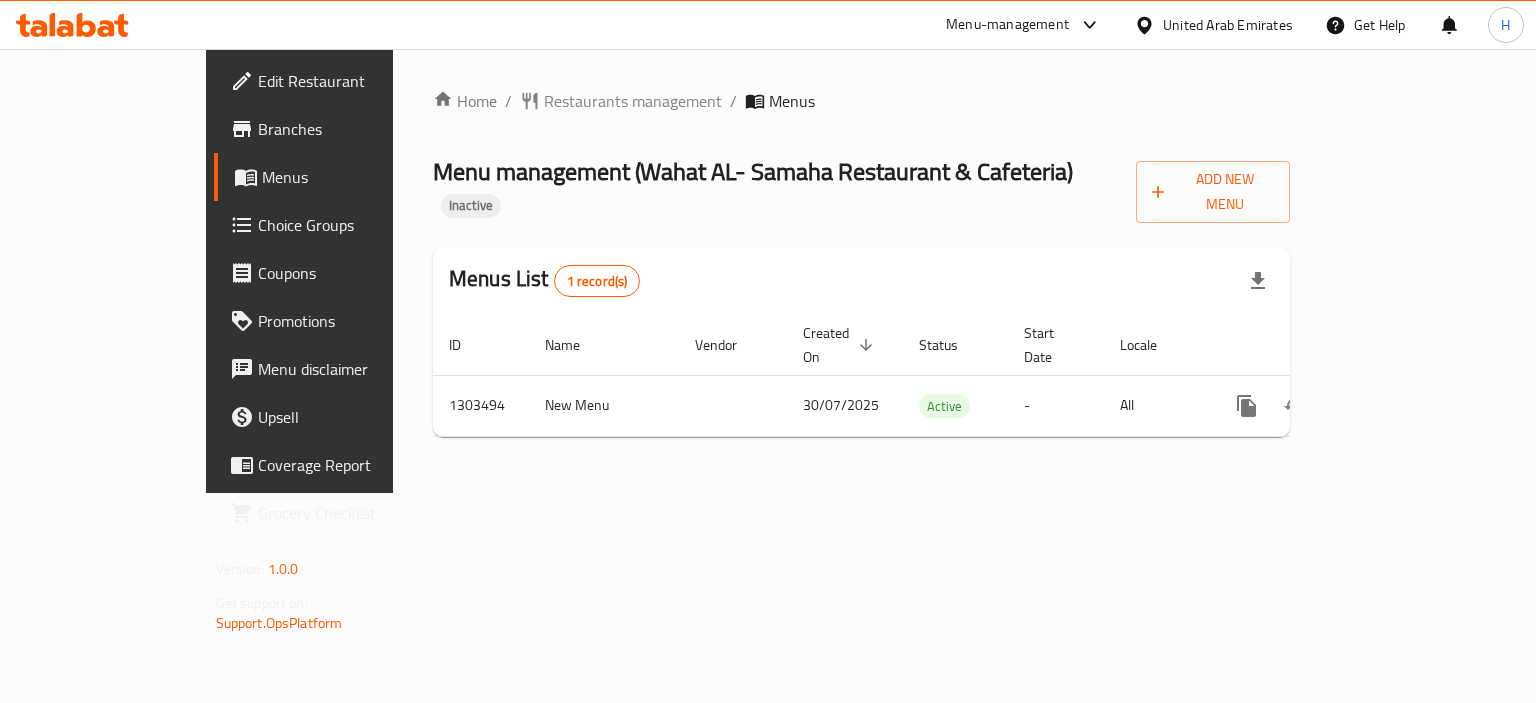 click 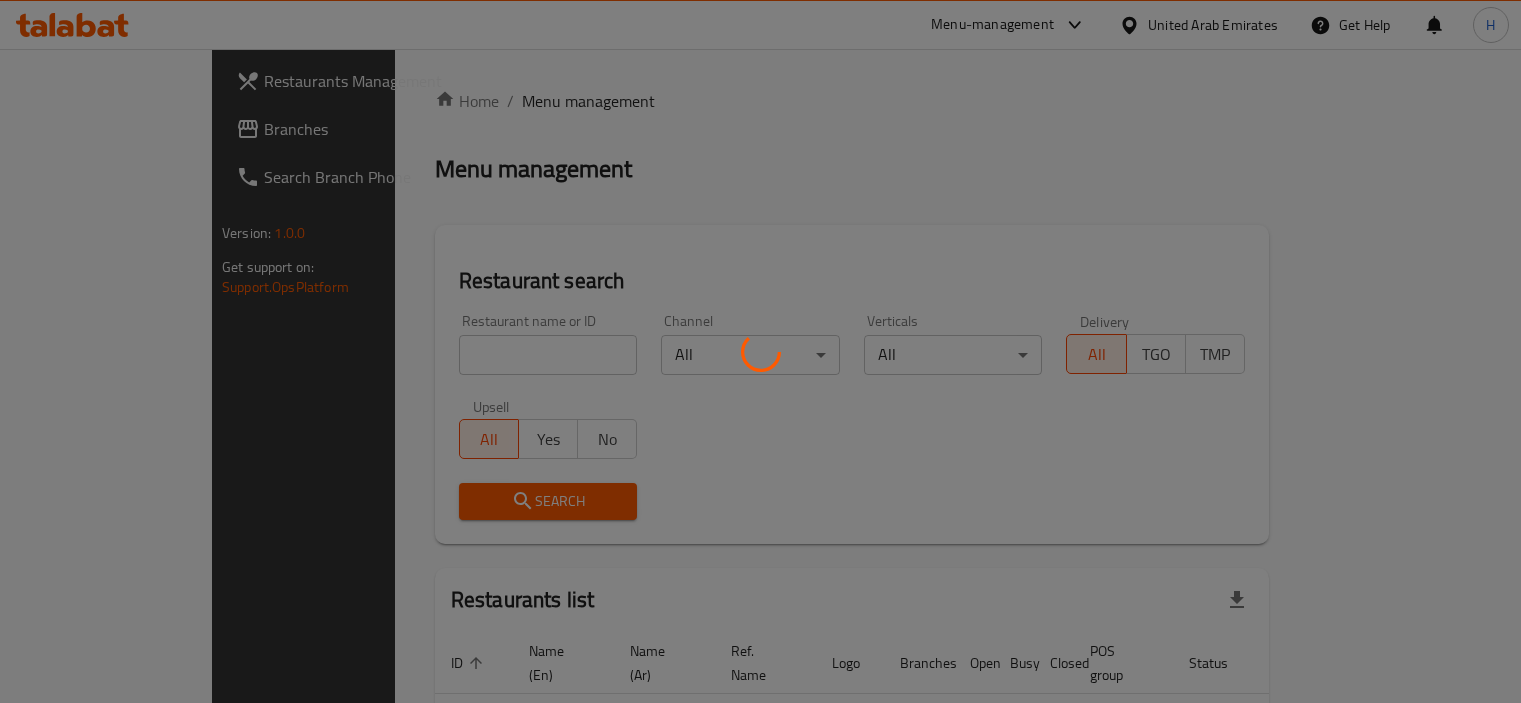 scroll, scrollTop: 0, scrollLeft: 0, axis: both 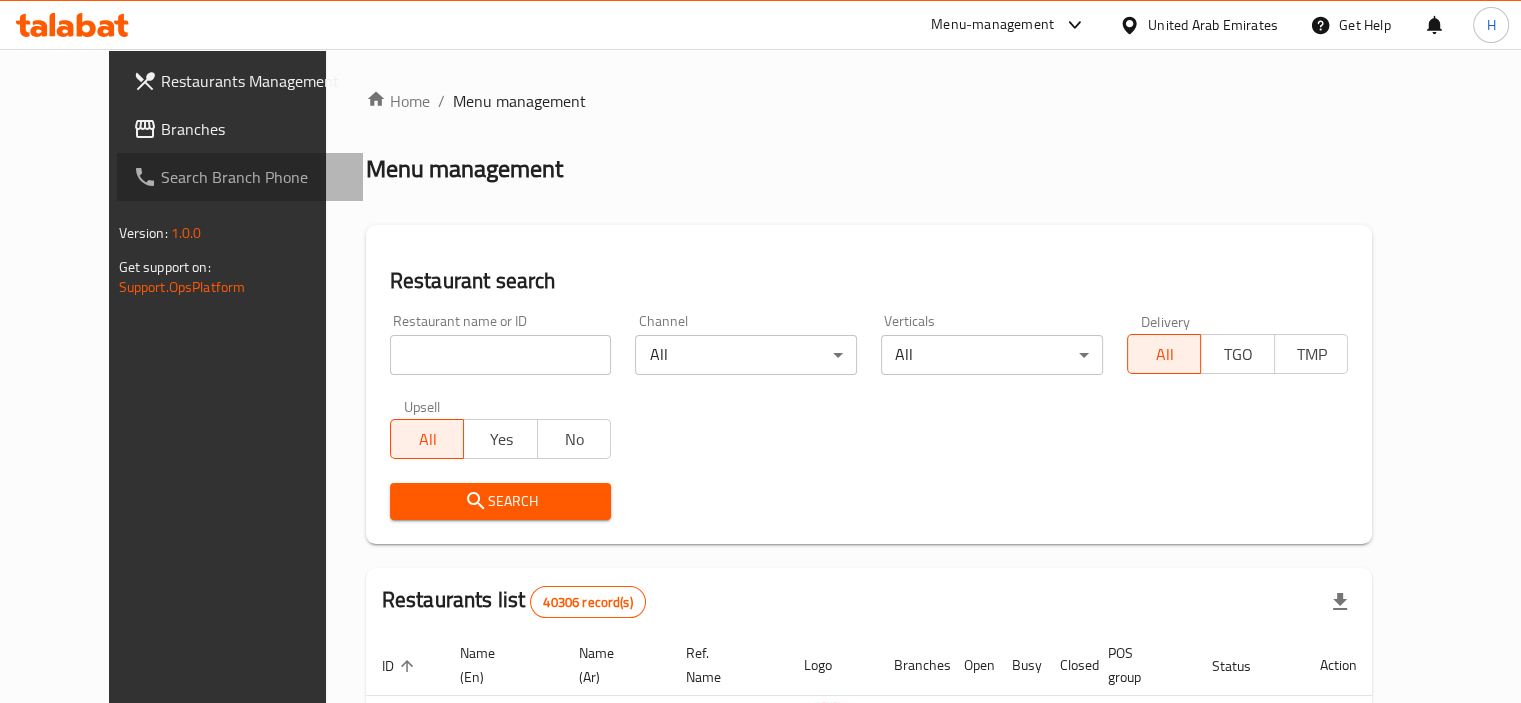 click on "Search Branch Phone" at bounding box center [240, 177] 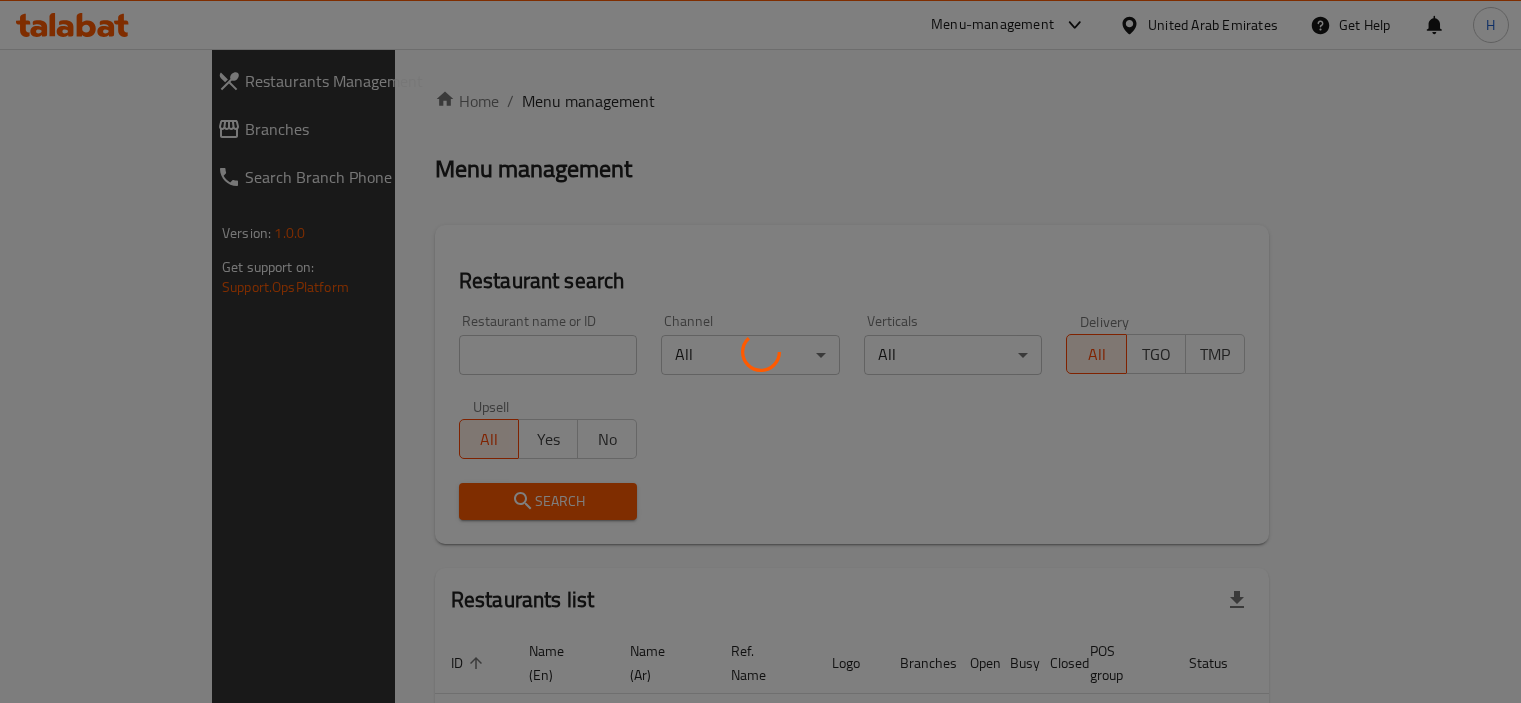 scroll, scrollTop: 0, scrollLeft: 0, axis: both 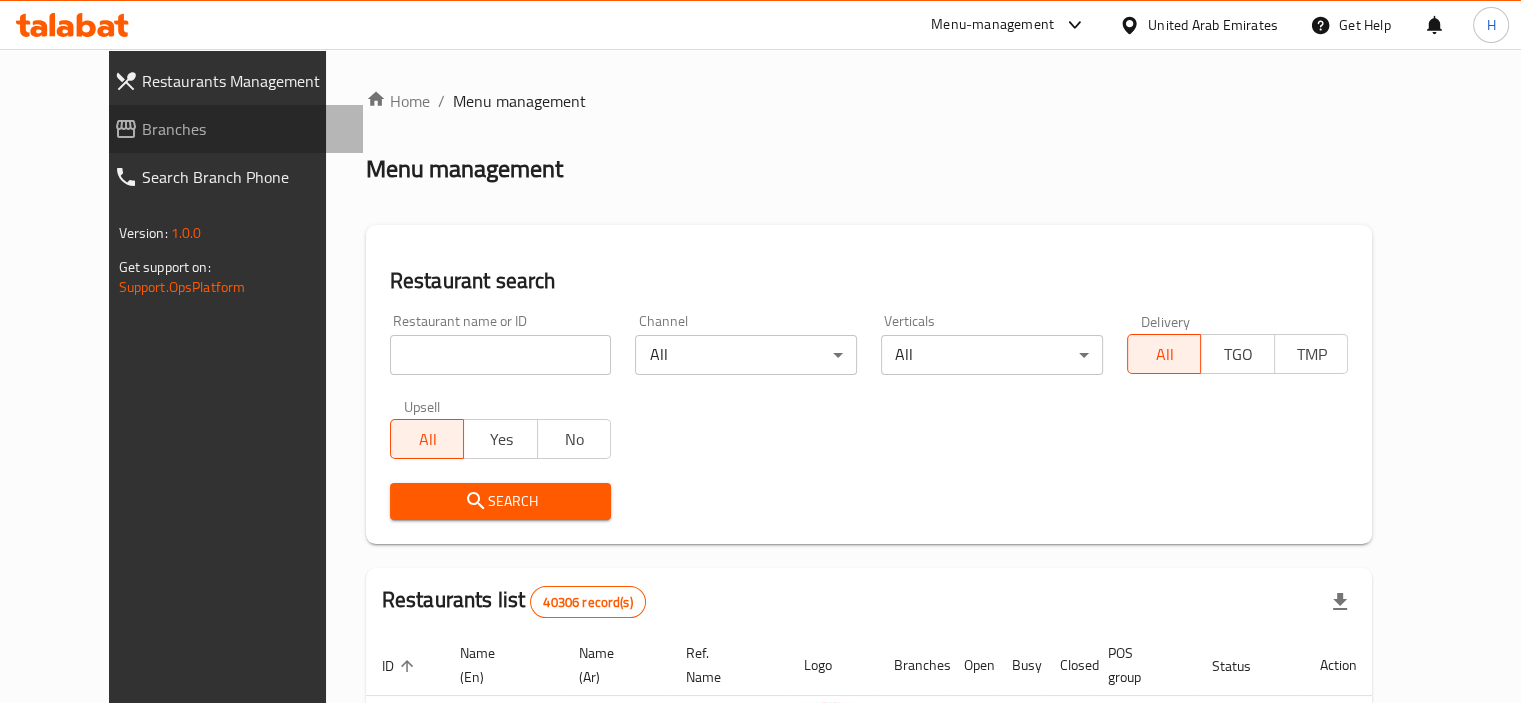 click on "Branches" at bounding box center (244, 129) 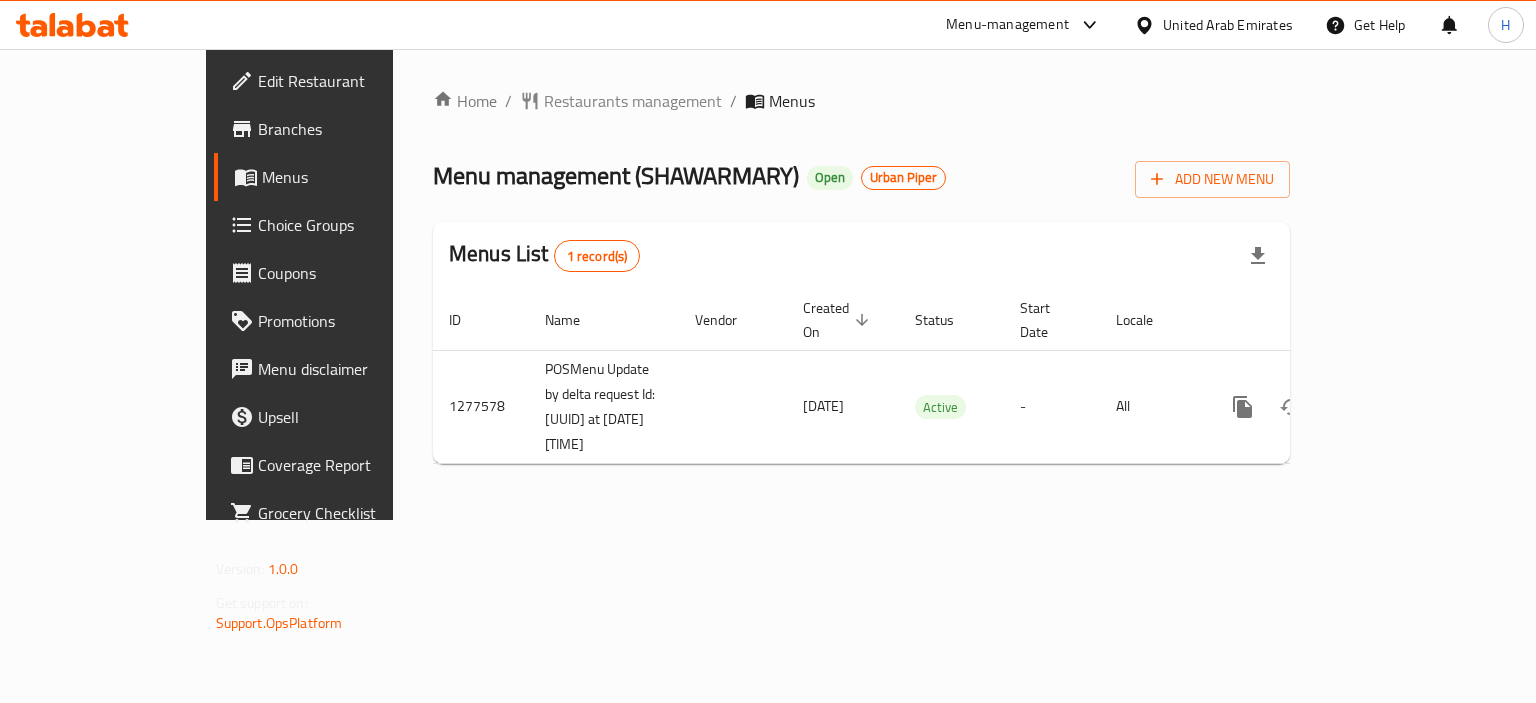 scroll, scrollTop: 0, scrollLeft: 0, axis: both 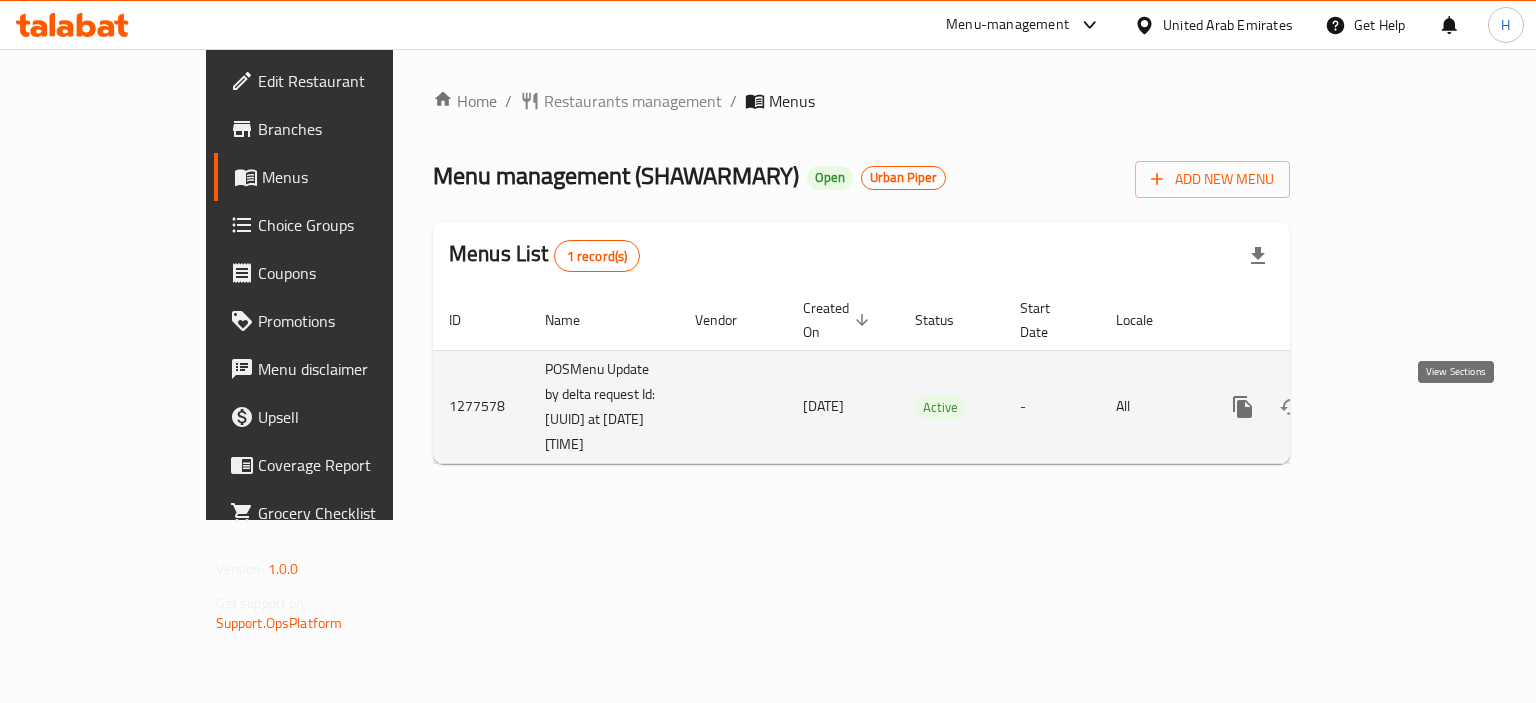 click at bounding box center [1387, 407] 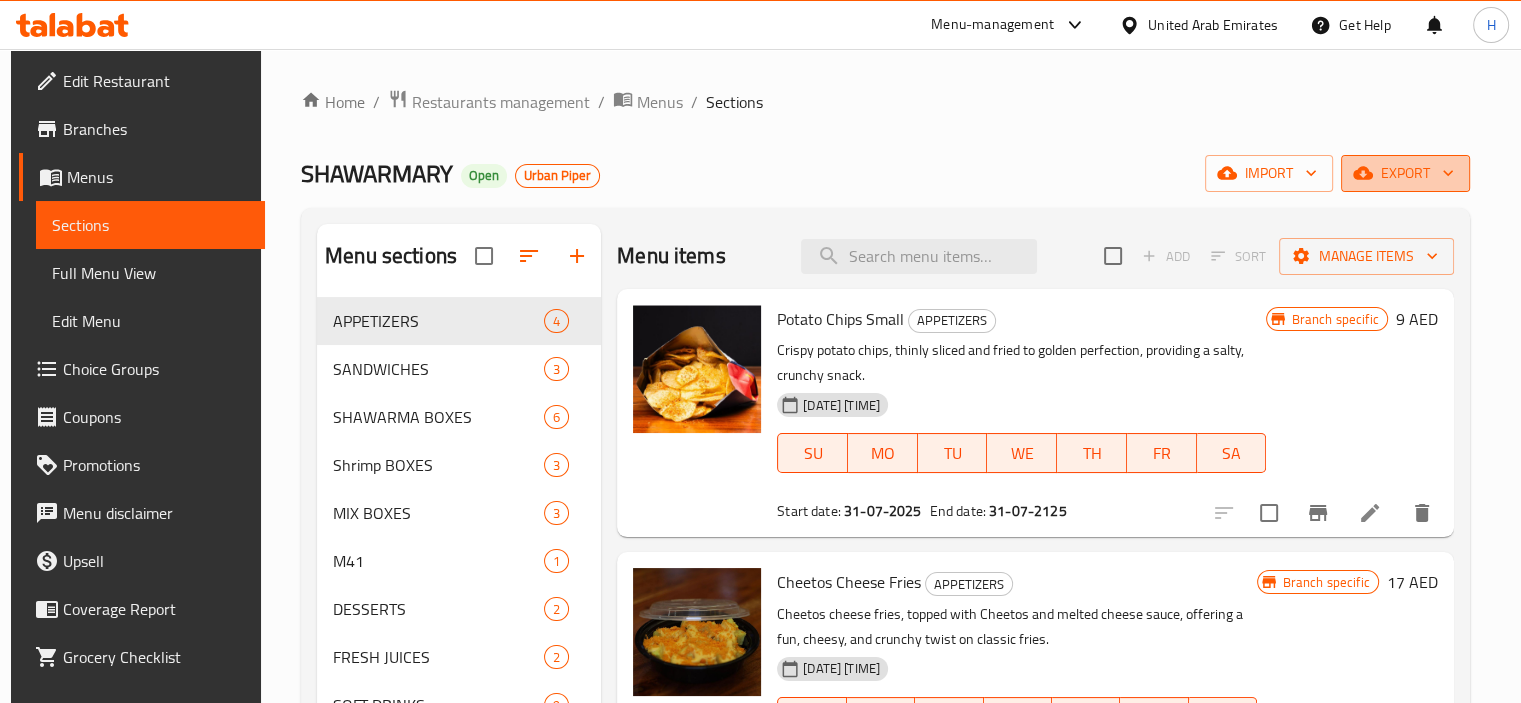 click on "export" at bounding box center [1405, 173] 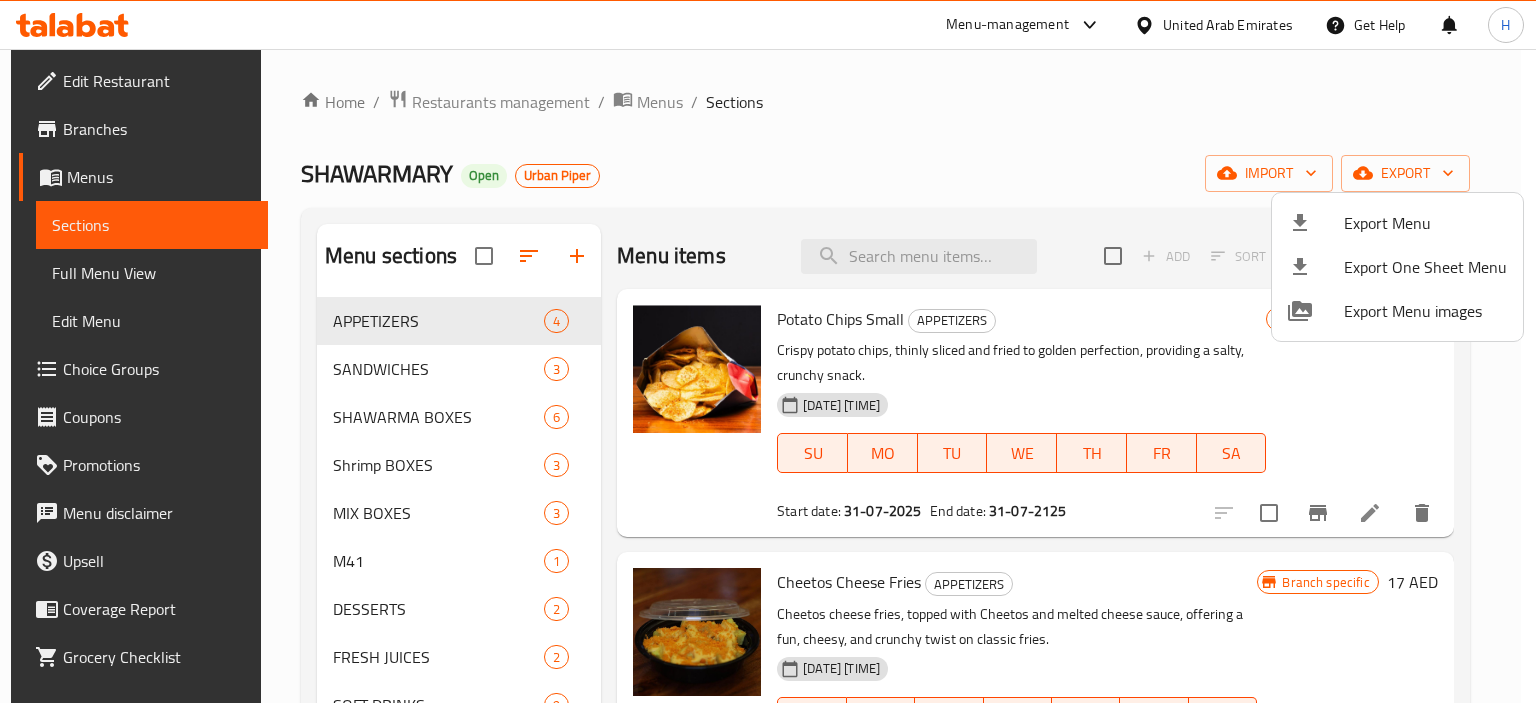drag, startPoint x: 1372, startPoint y: 199, endPoint x: 1368, endPoint y: 209, distance: 10.770329 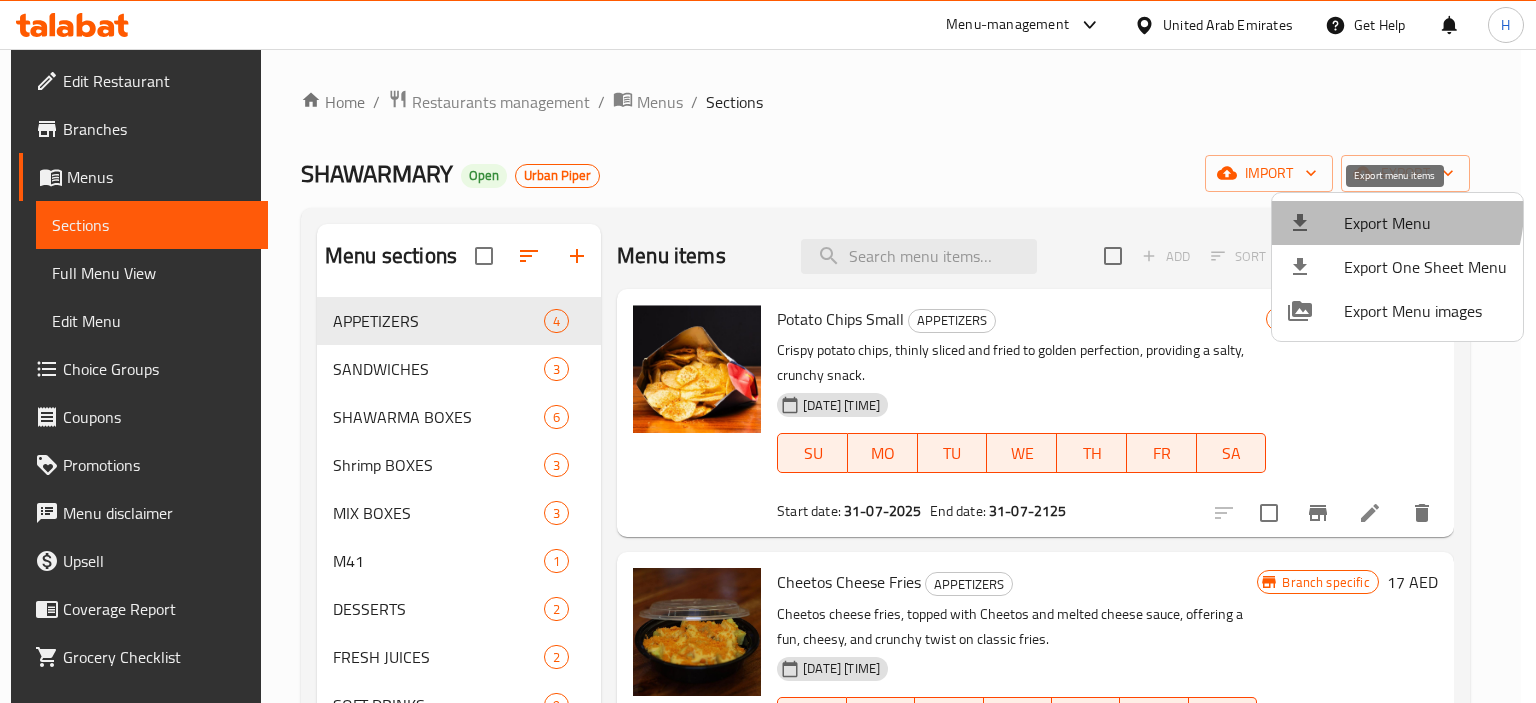 click on "Export Menu" at bounding box center [1425, 223] 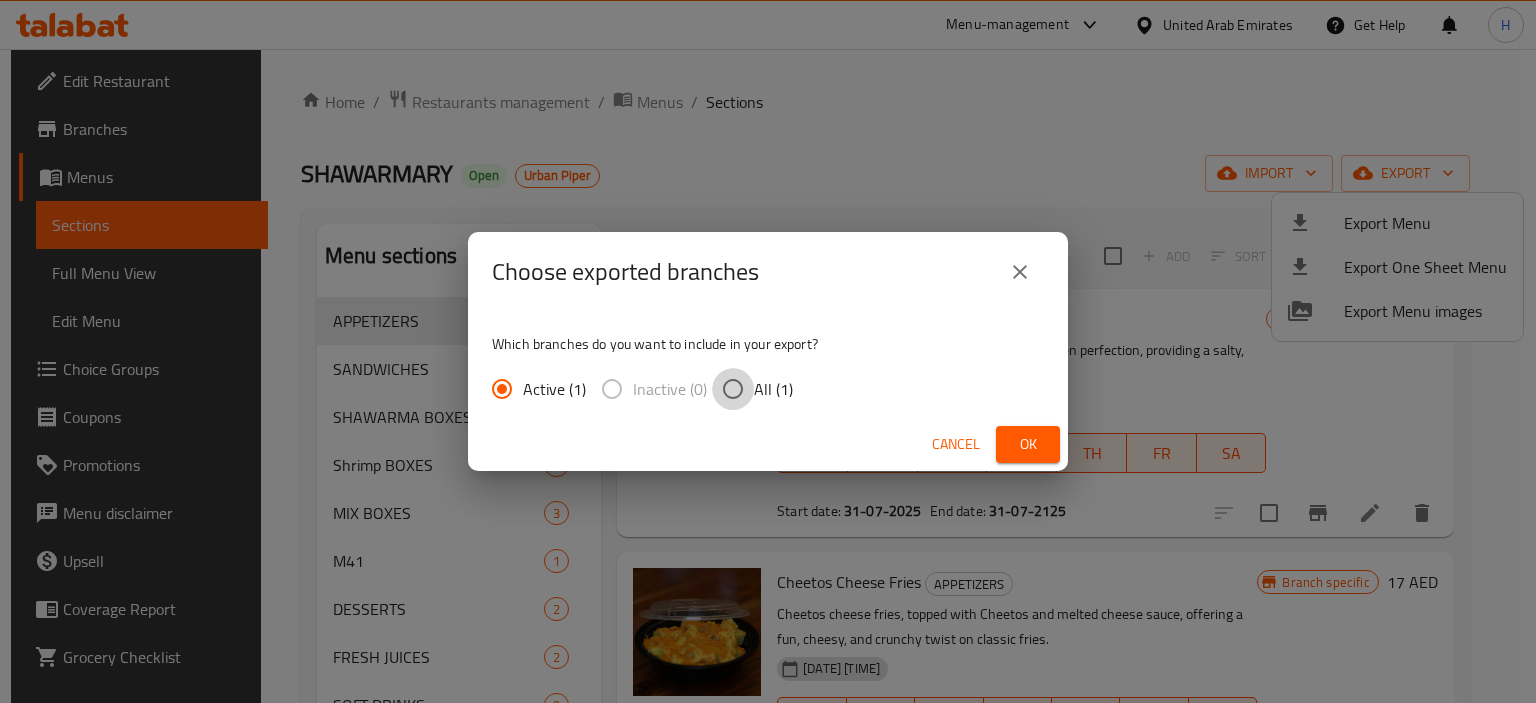click on "All (1)" at bounding box center [733, 389] 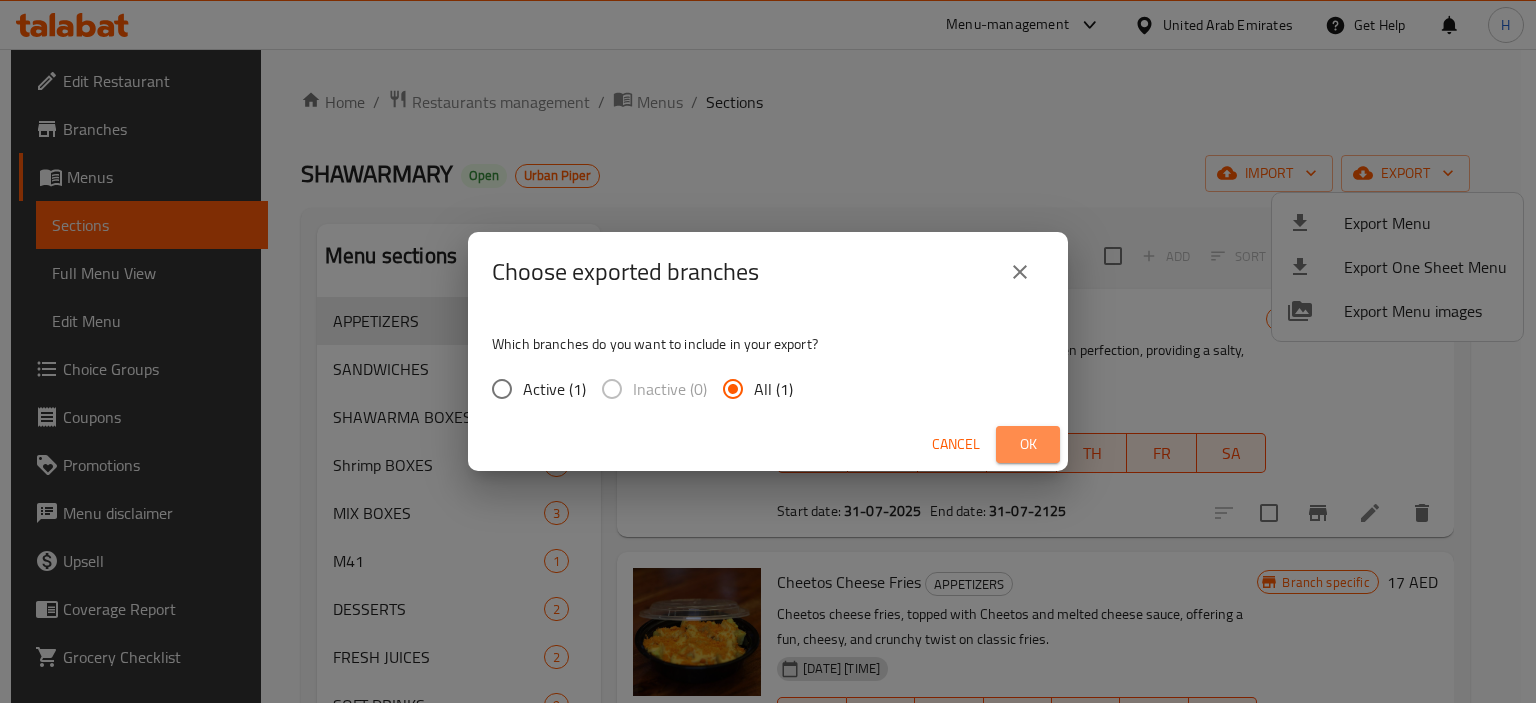 click on "Ok" at bounding box center (1028, 444) 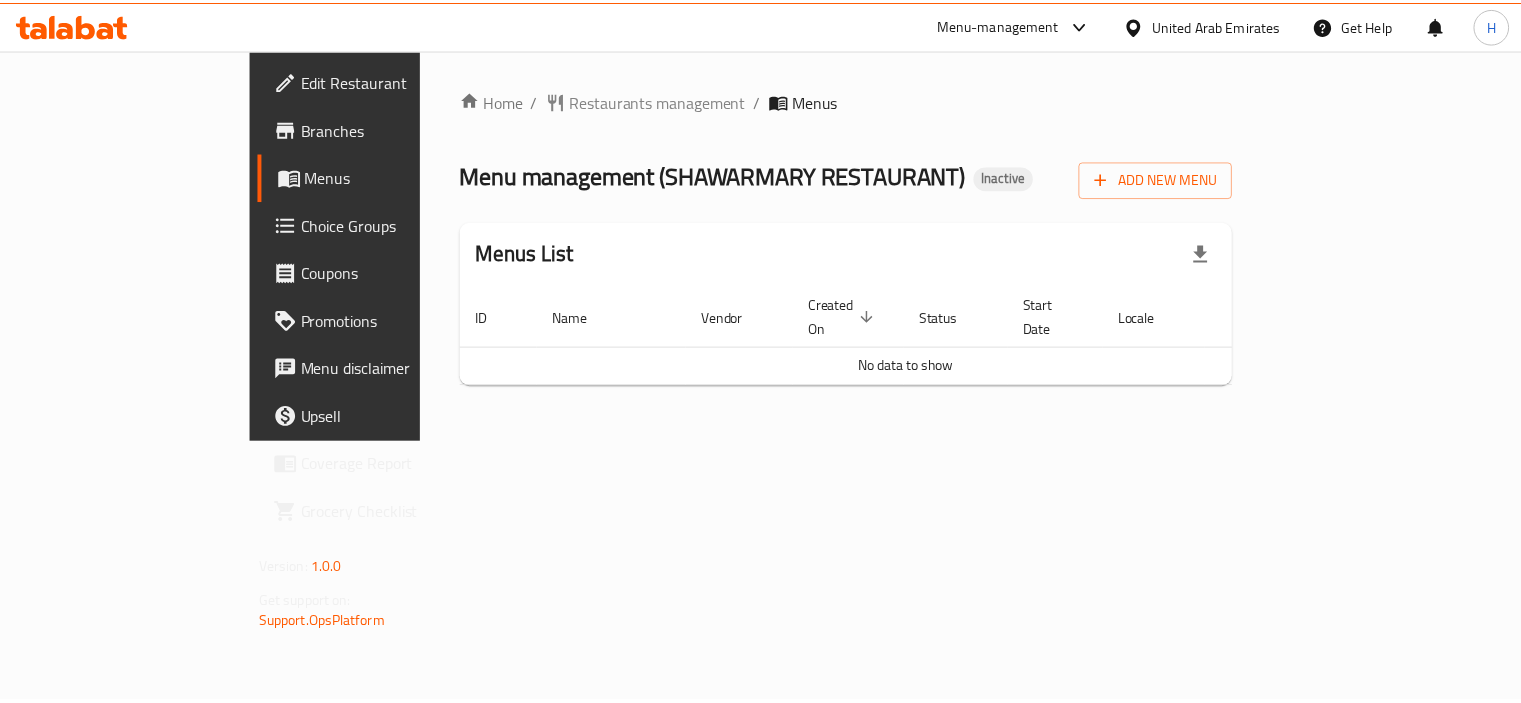 scroll, scrollTop: 0, scrollLeft: 0, axis: both 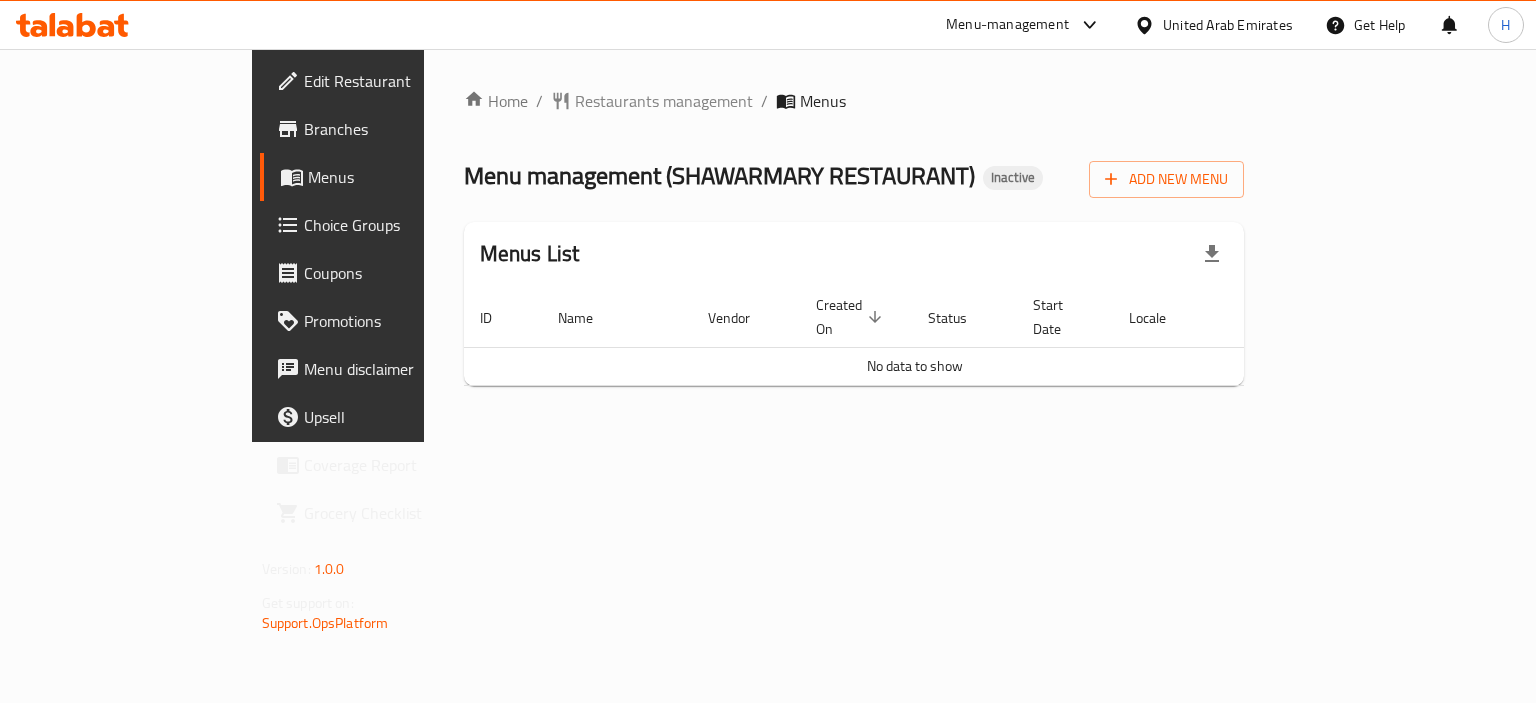 click on "Menu management ( SHAWARMARY RESTAURANT )" at bounding box center (719, 175) 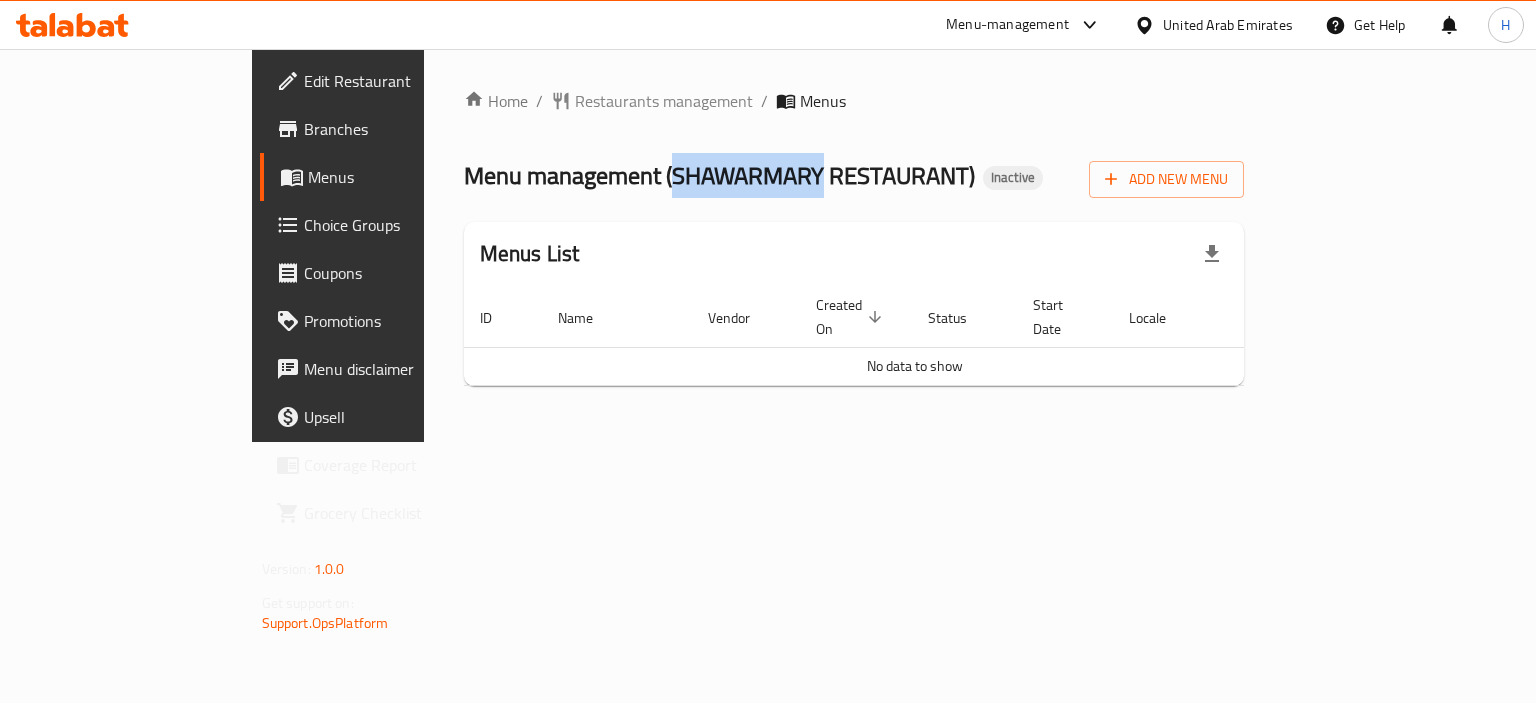 click on "Menu management ( SHAWARMARY RESTAURANT )" at bounding box center (719, 175) 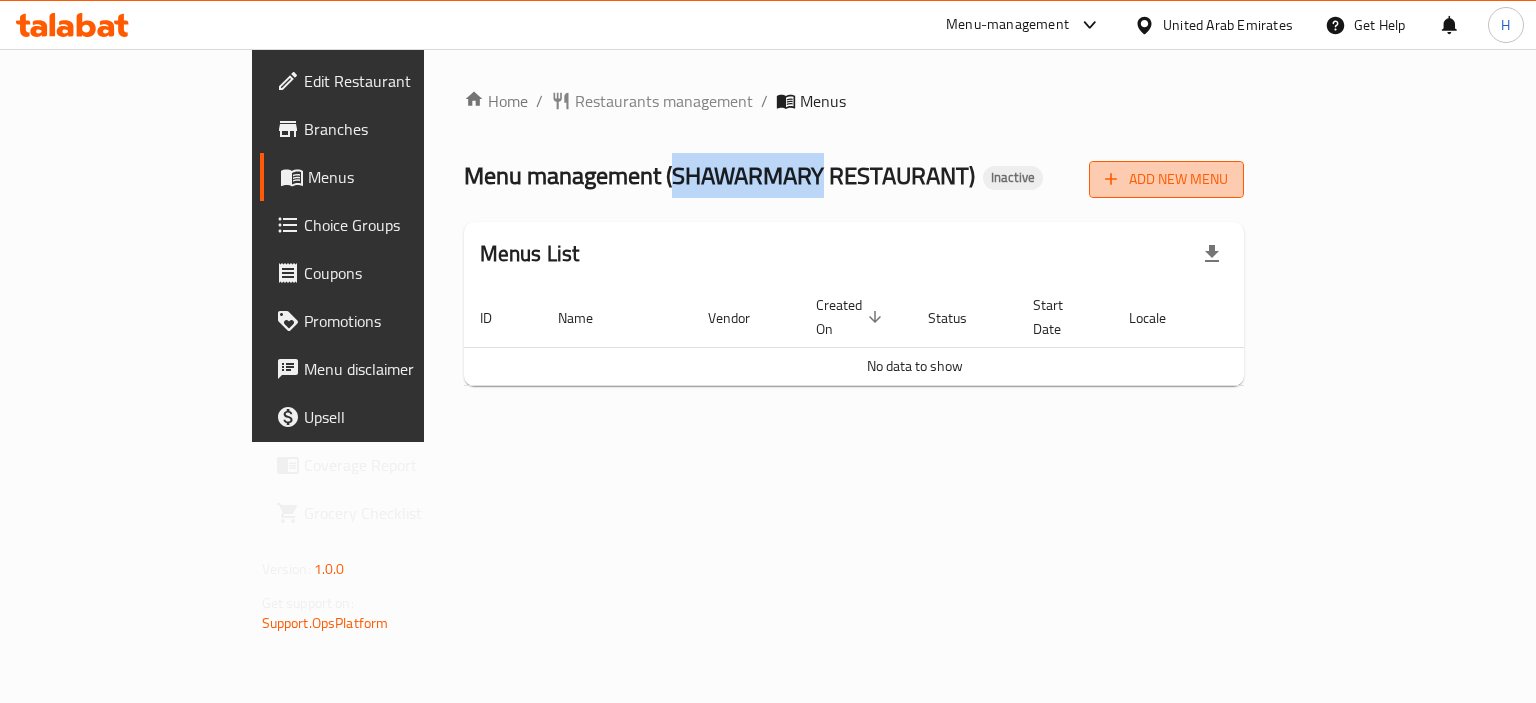 click on "Add New Menu" at bounding box center [1166, 179] 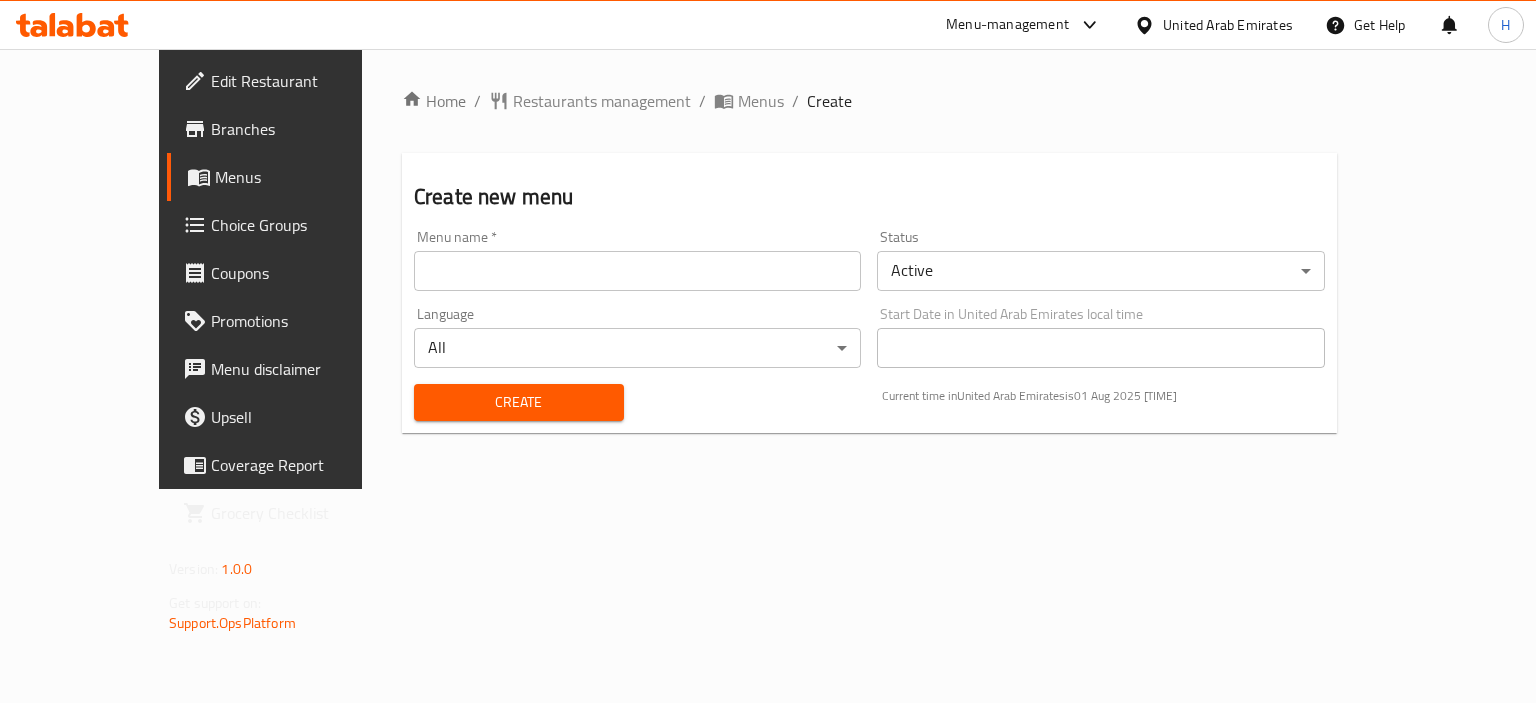 drag, startPoint x: 1368, startPoint y: 167, endPoint x: 520, endPoint y: 255, distance: 852.55383 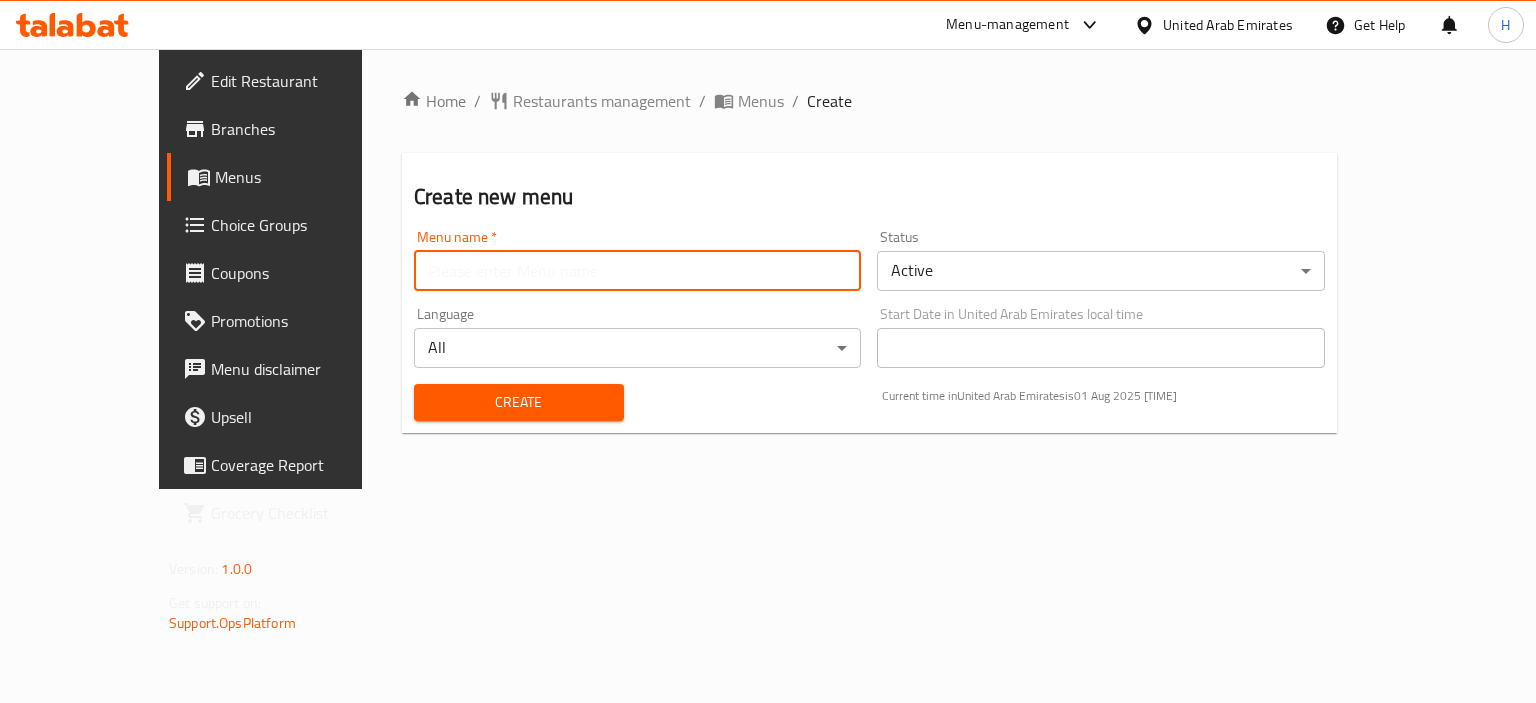 paste on "SHAWARMARY" 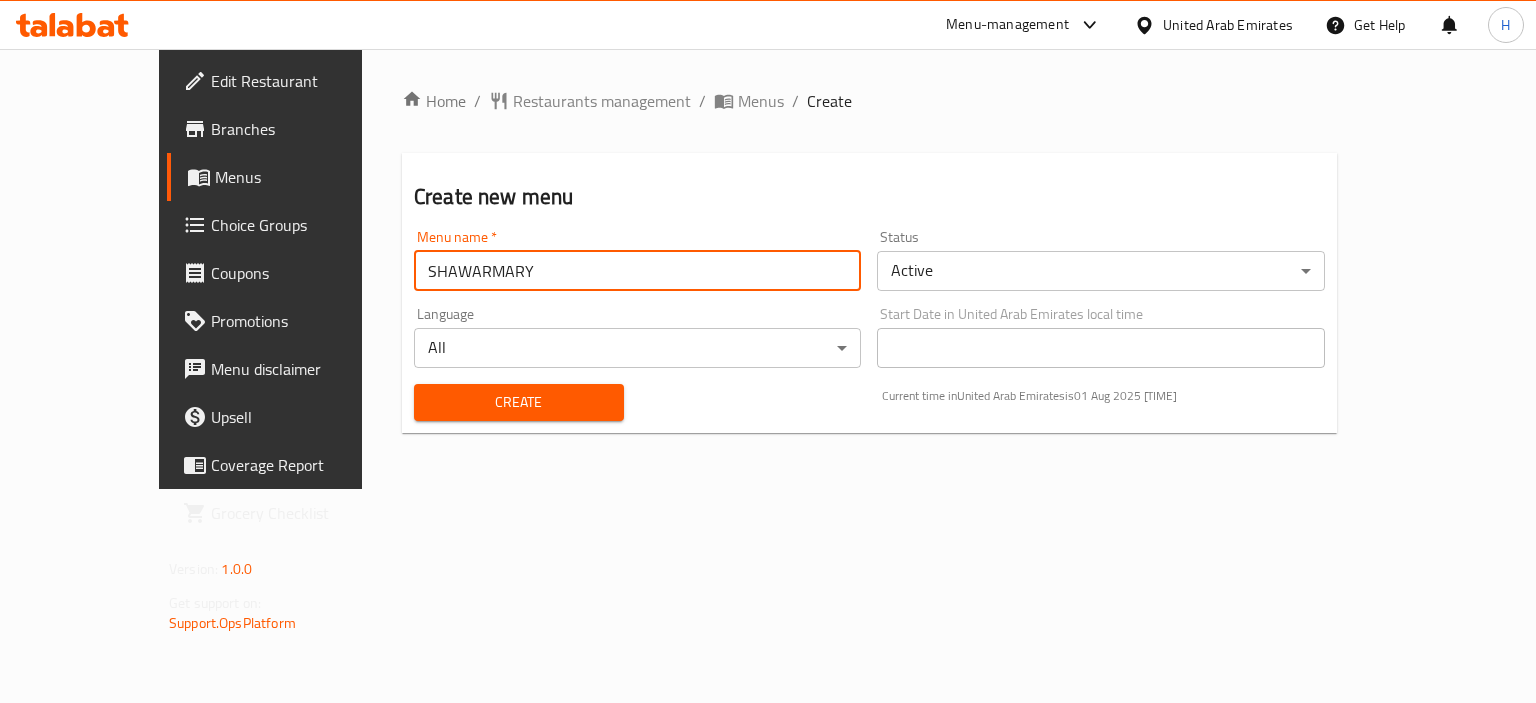 type on "SHAWARMARY" 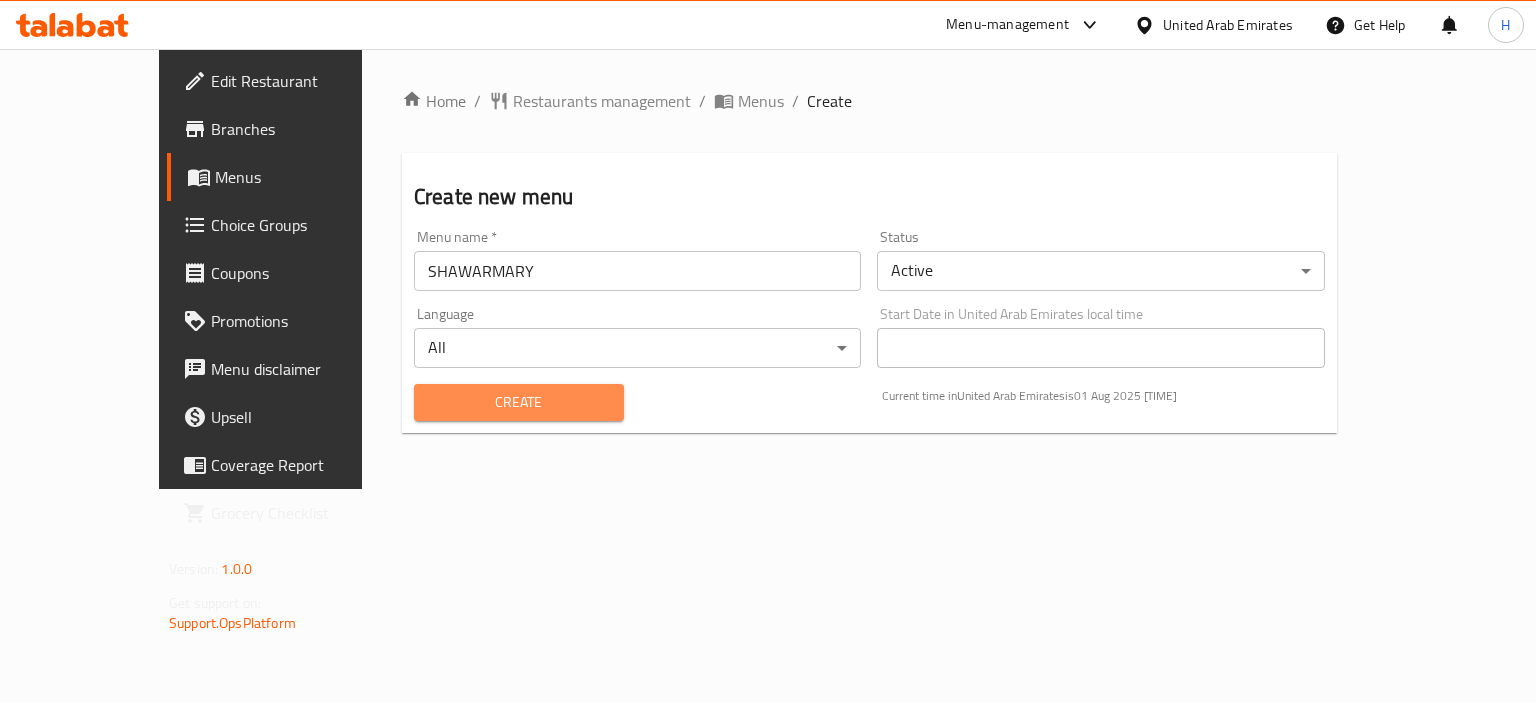 click on "Create" at bounding box center [519, 402] 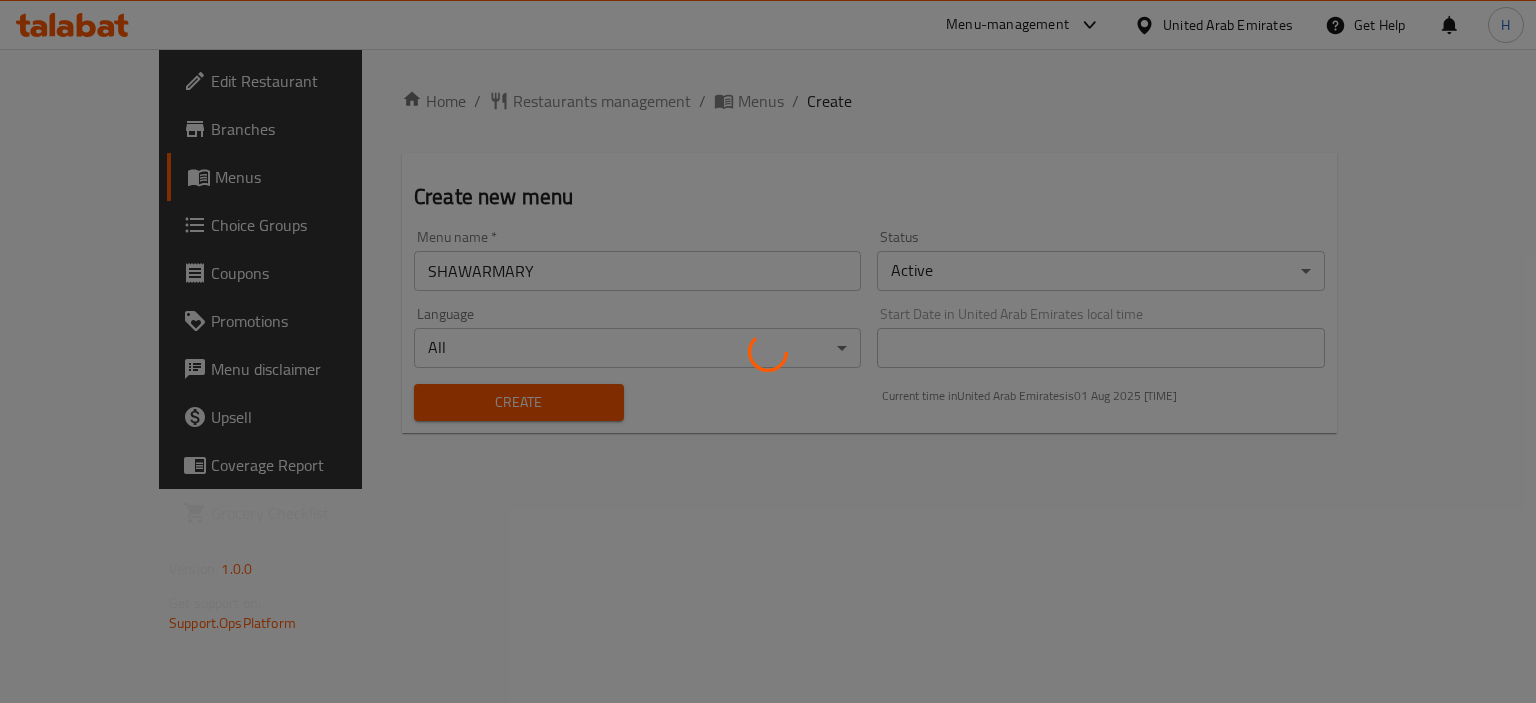 type 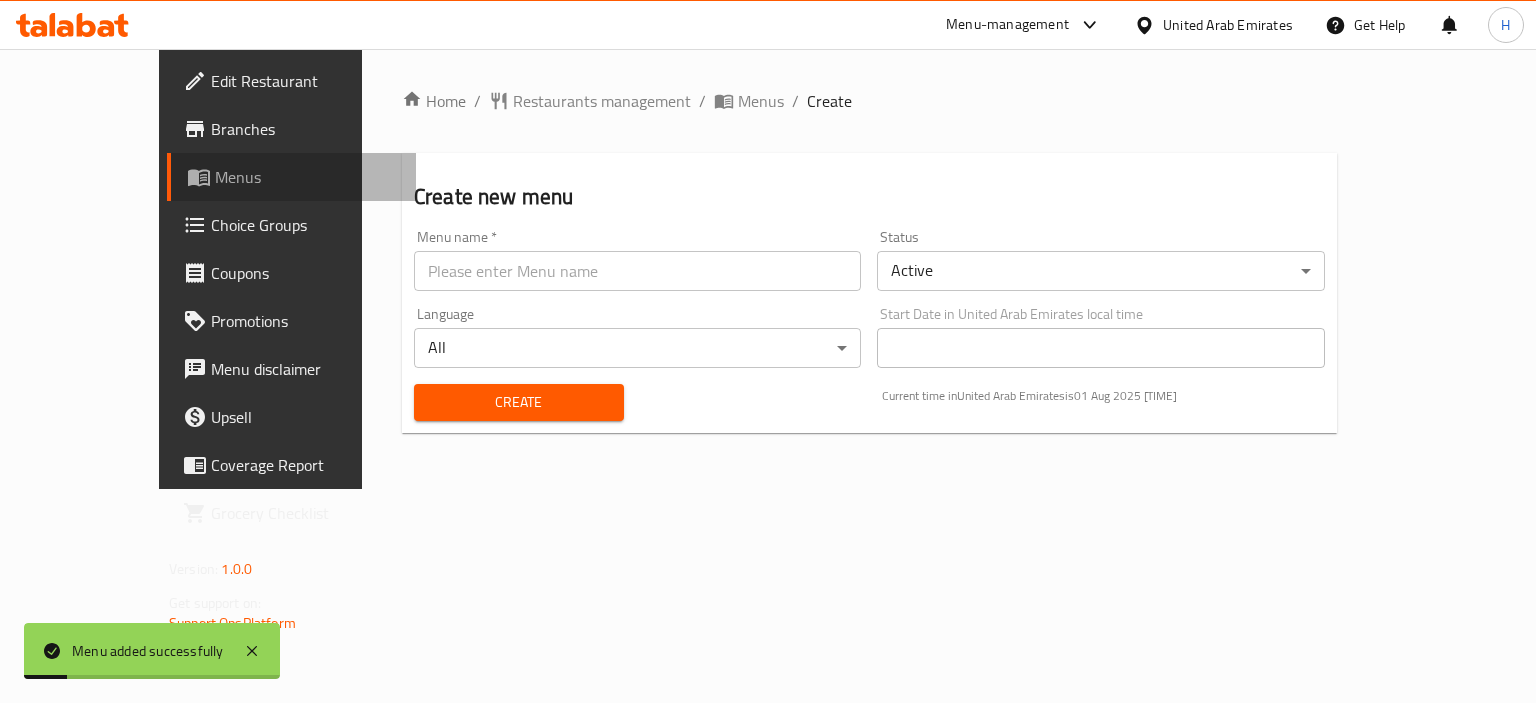 click on "Menus" at bounding box center (291, 177) 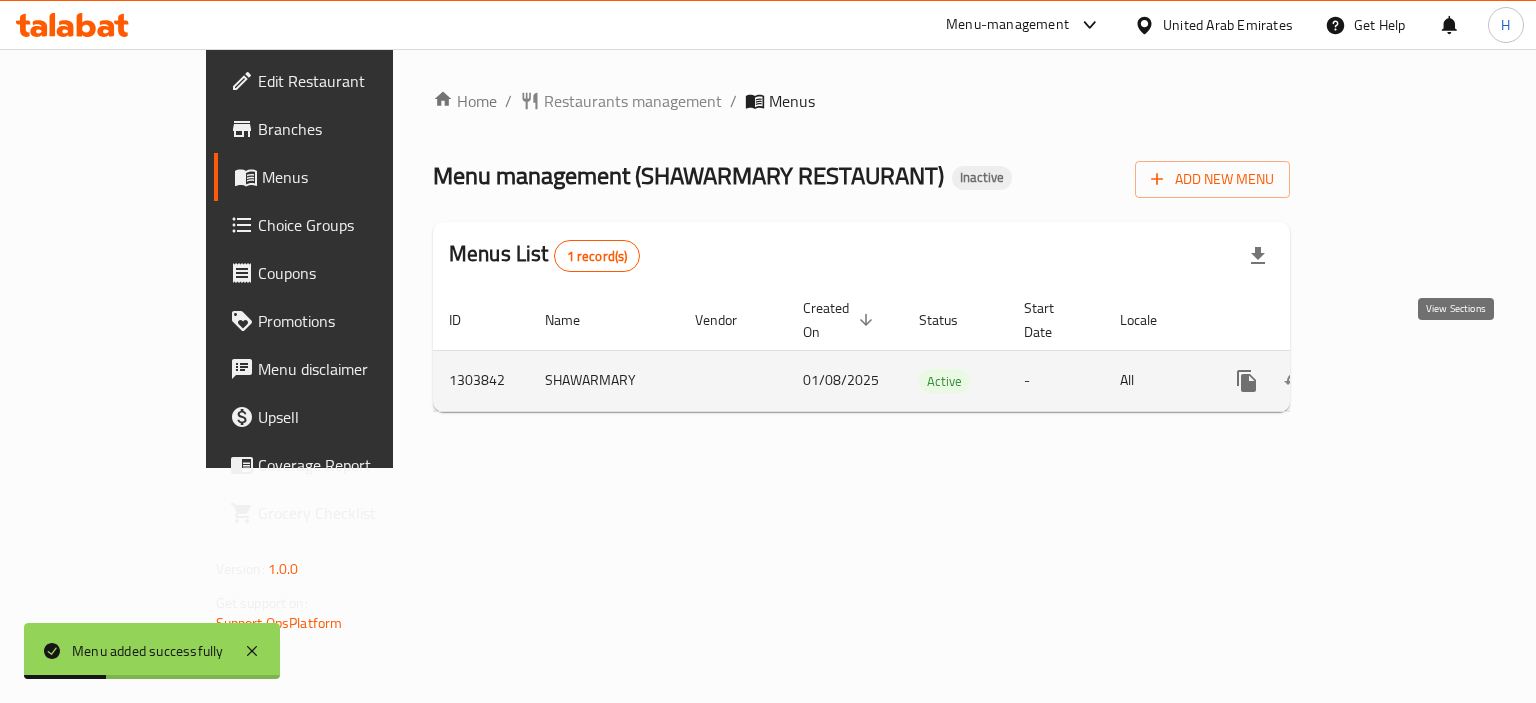 click at bounding box center [1391, 381] 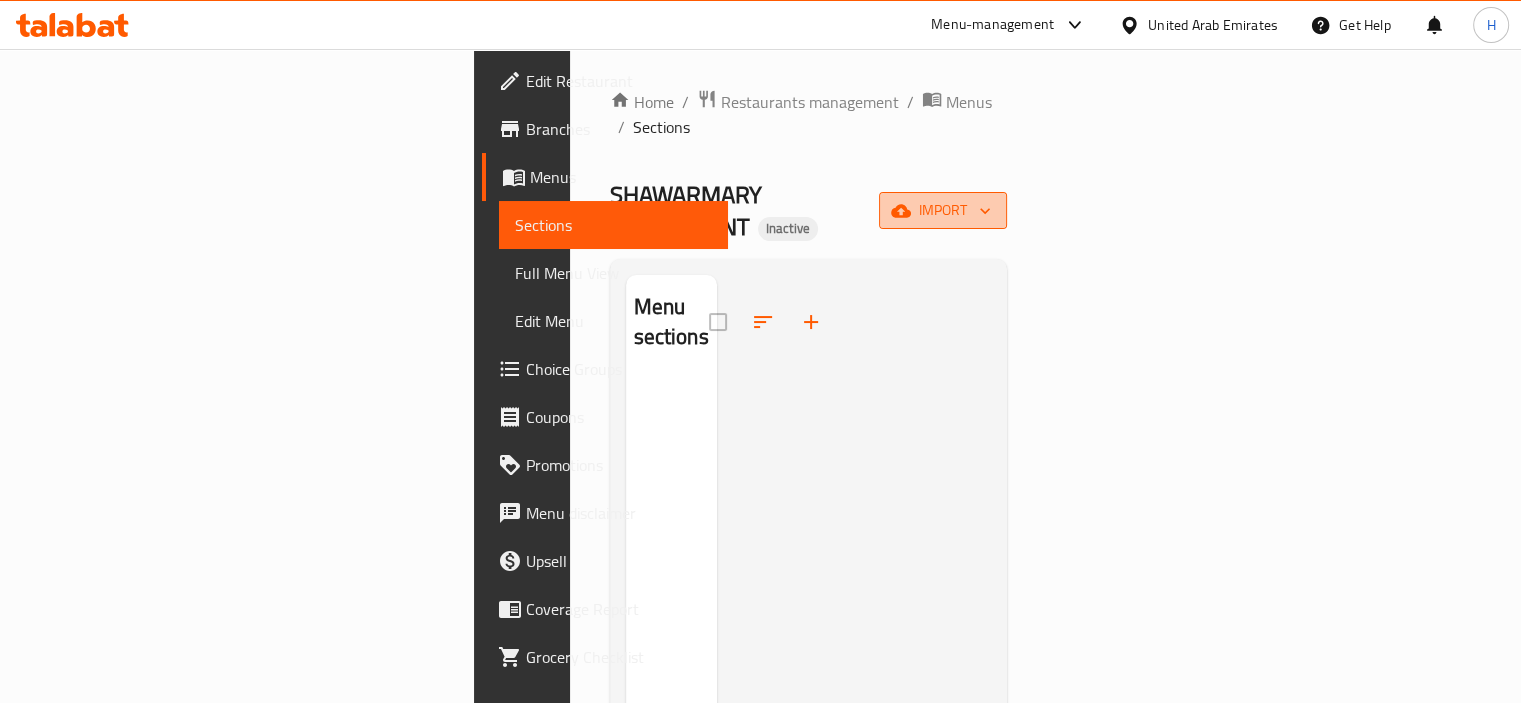 click on "import" at bounding box center (943, 210) 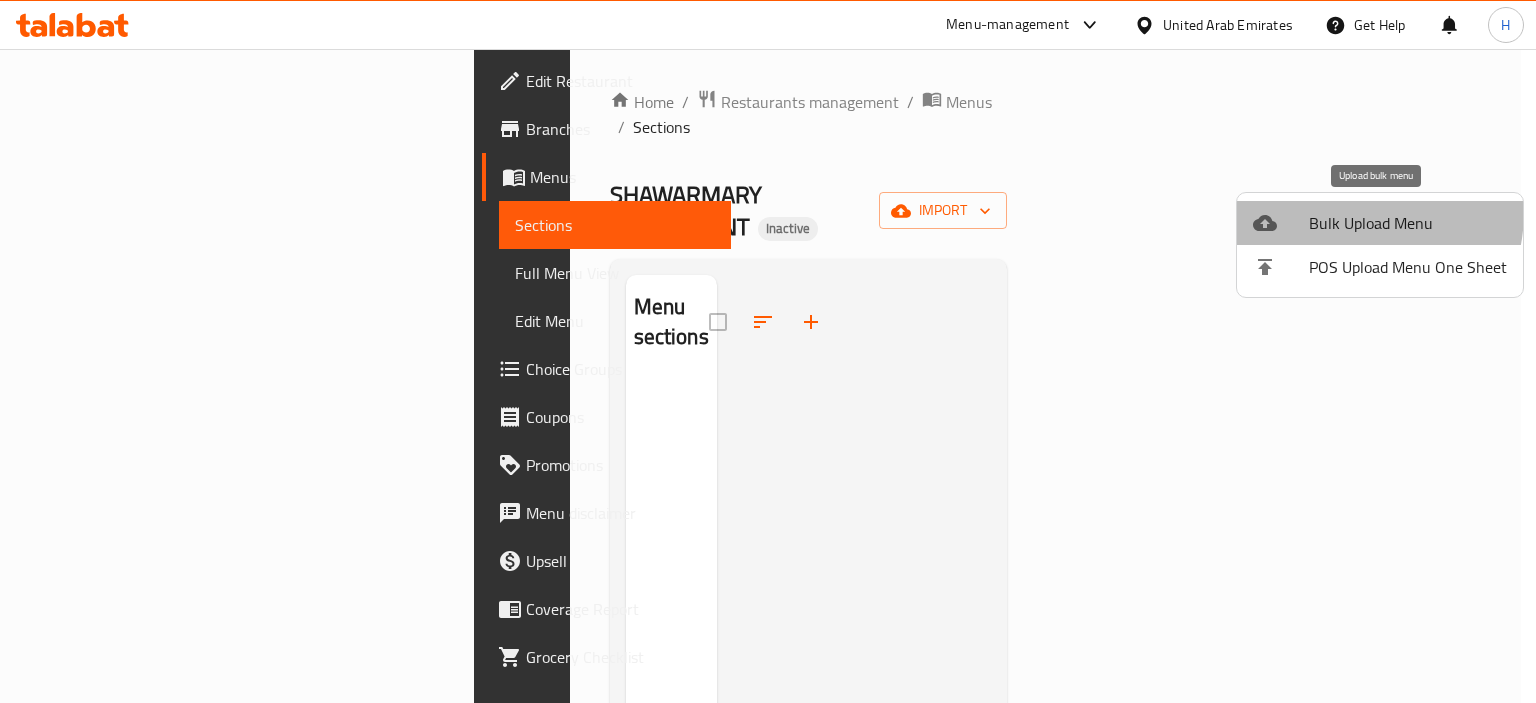 click on "Bulk Upload Menu" at bounding box center [1408, 223] 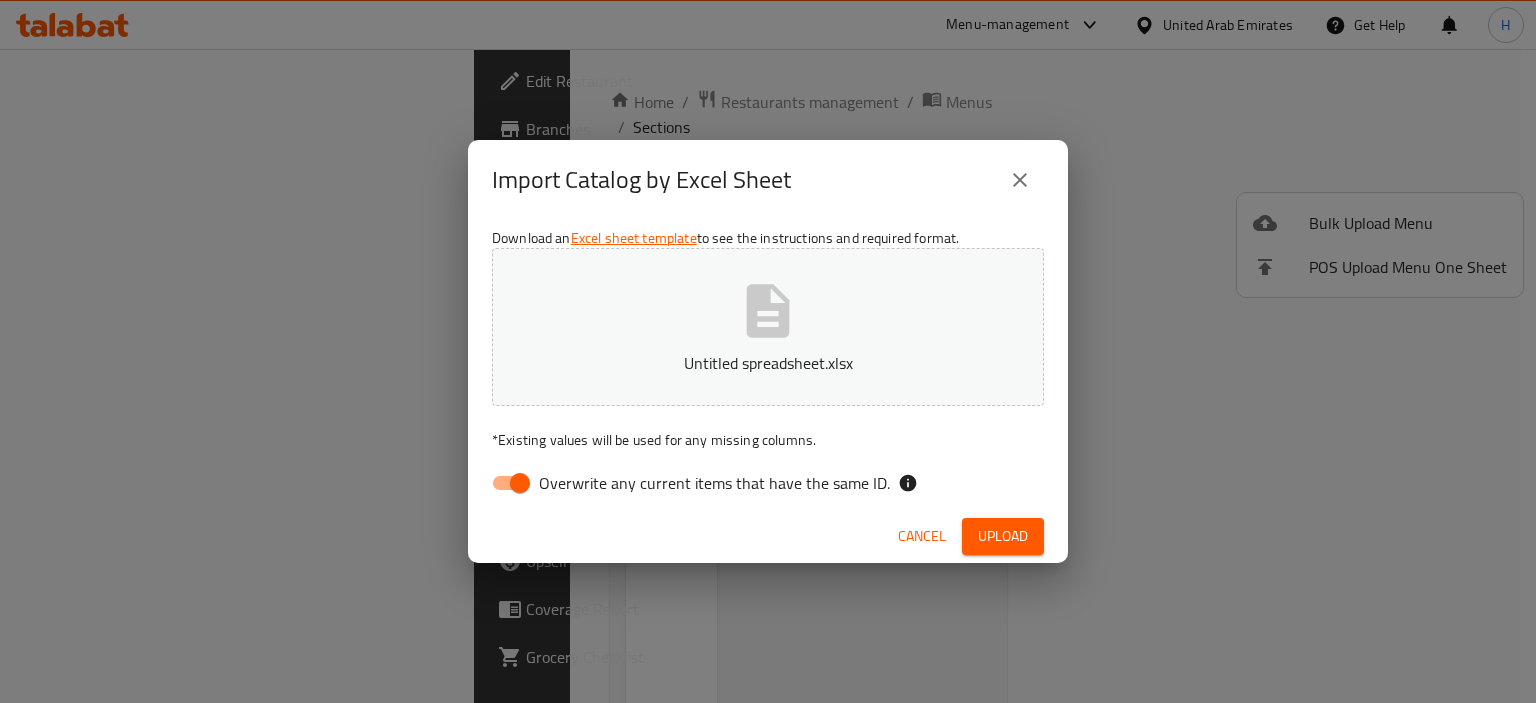 click on "Overwrite any current items that have the same ID." at bounding box center [714, 483] 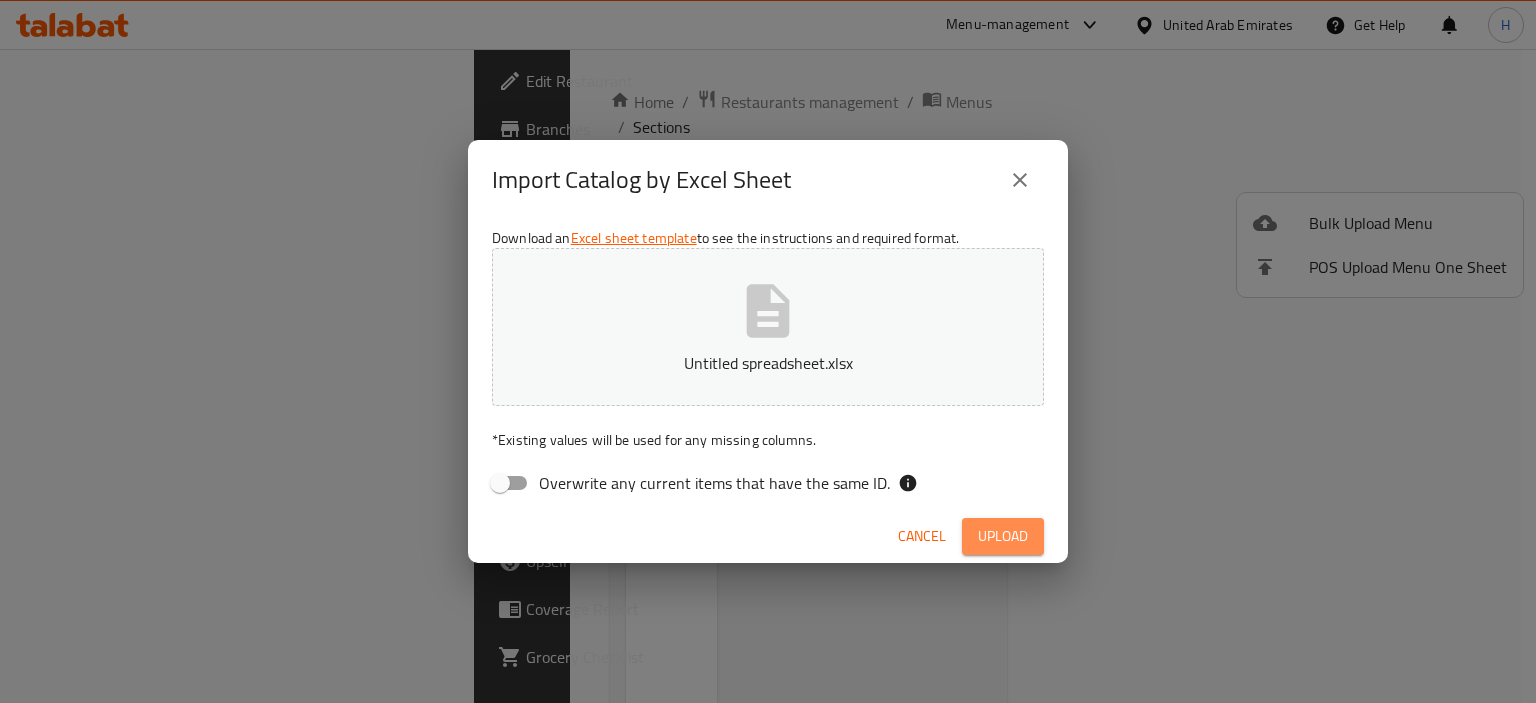 click on "Upload" at bounding box center (1003, 536) 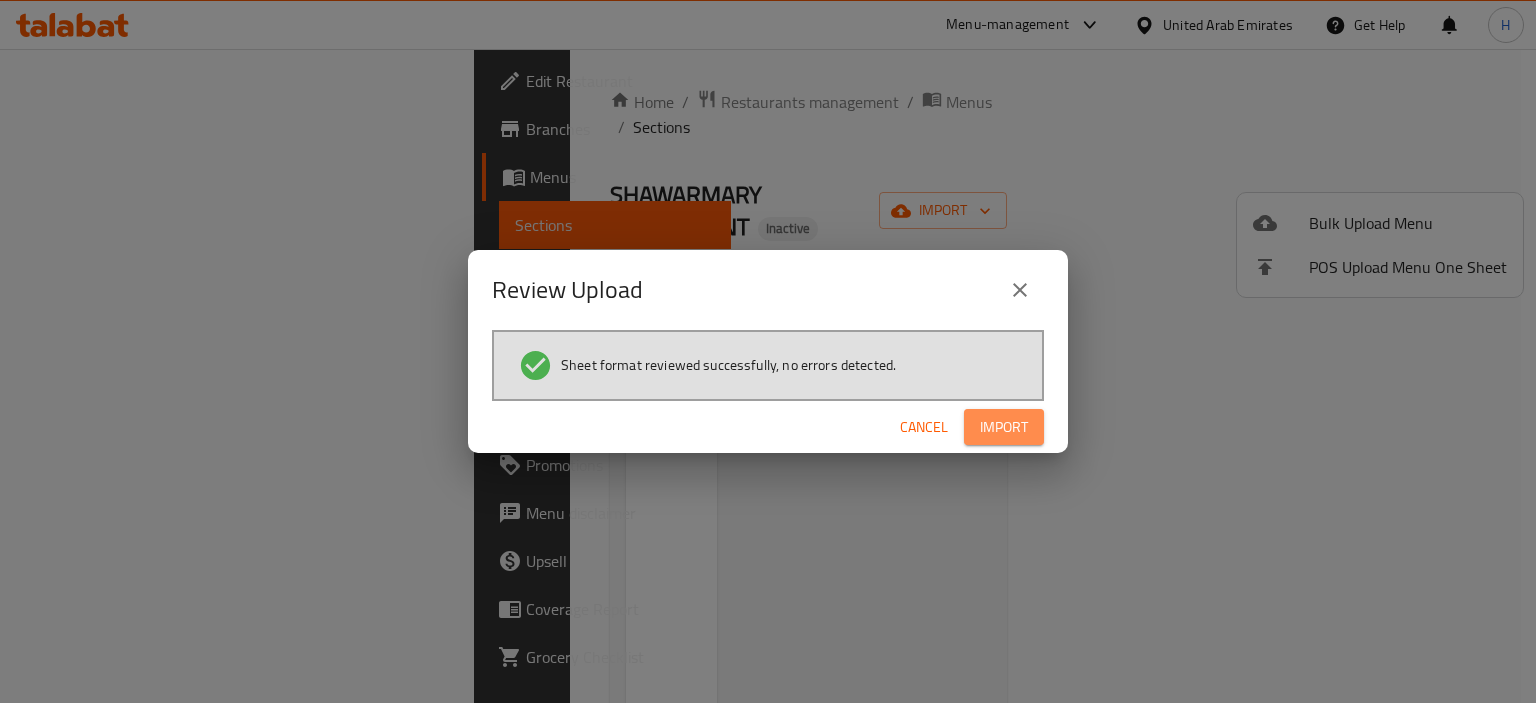 click on "Import" at bounding box center (1004, 427) 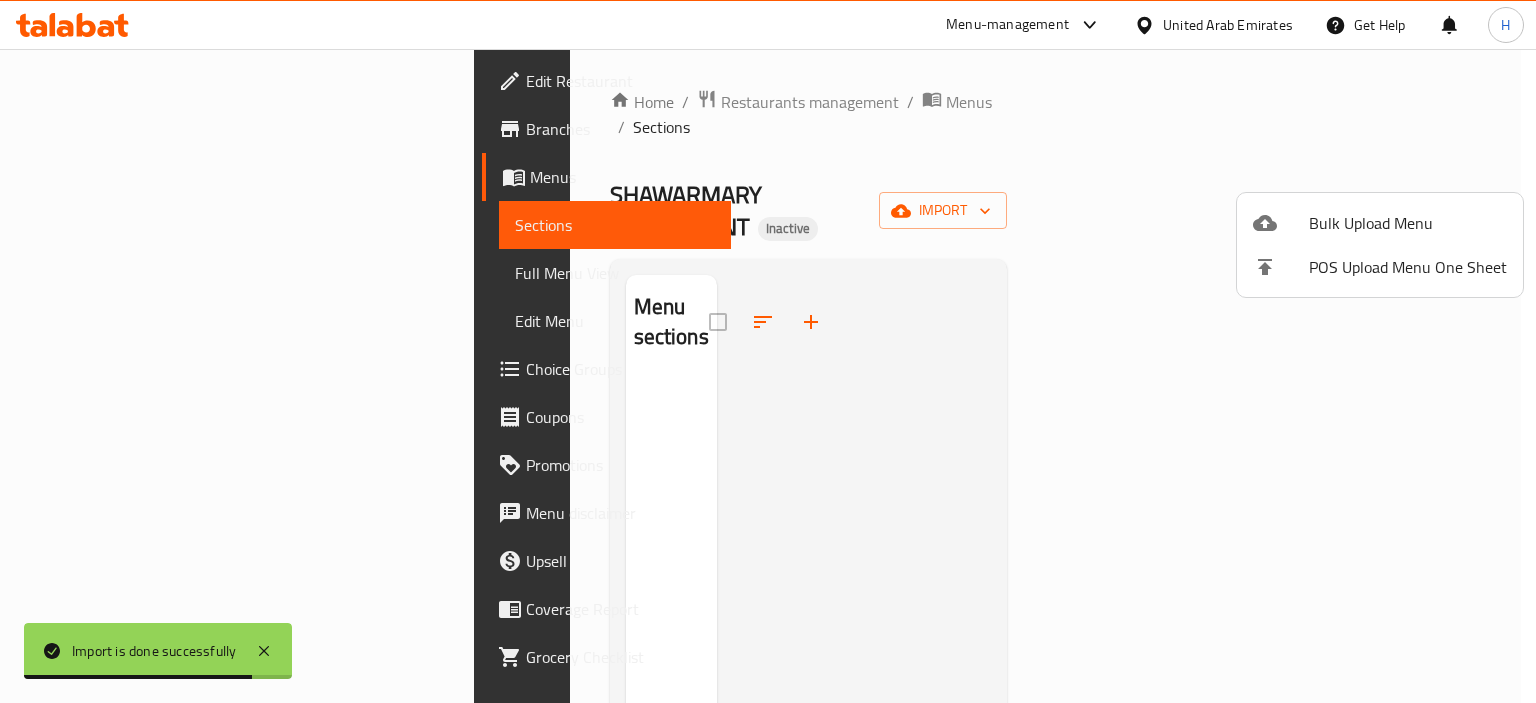 click at bounding box center (768, 351) 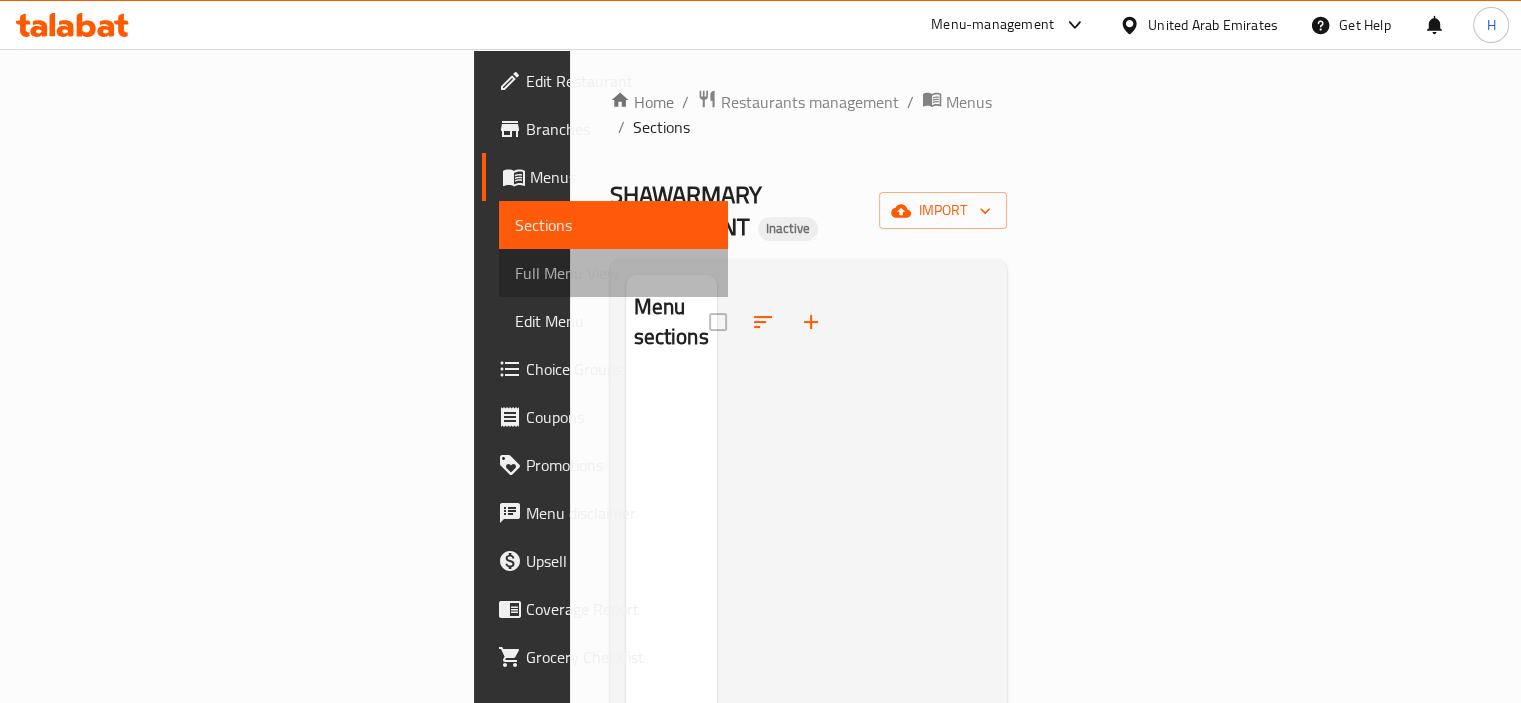 click on "Full Menu View" at bounding box center (613, 273) 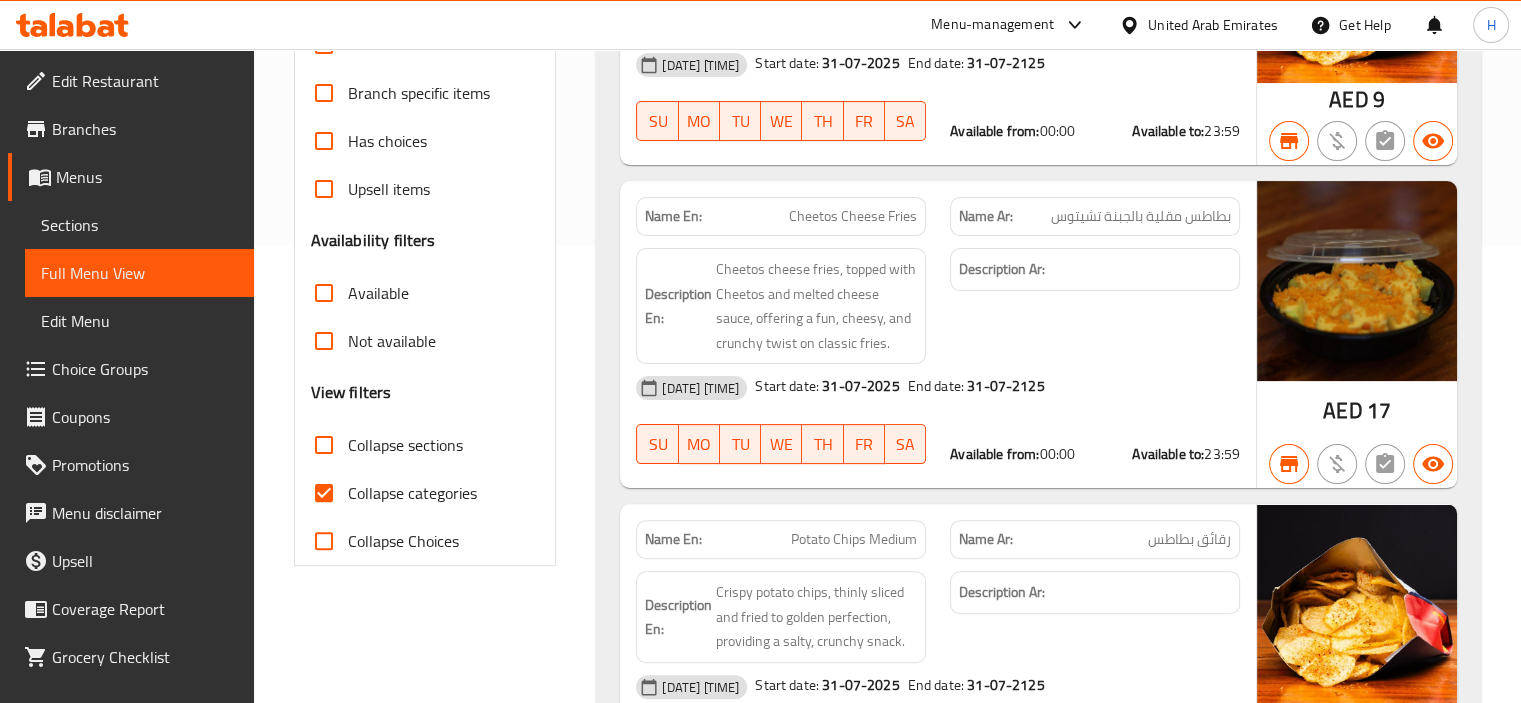 scroll, scrollTop: 503, scrollLeft: 0, axis: vertical 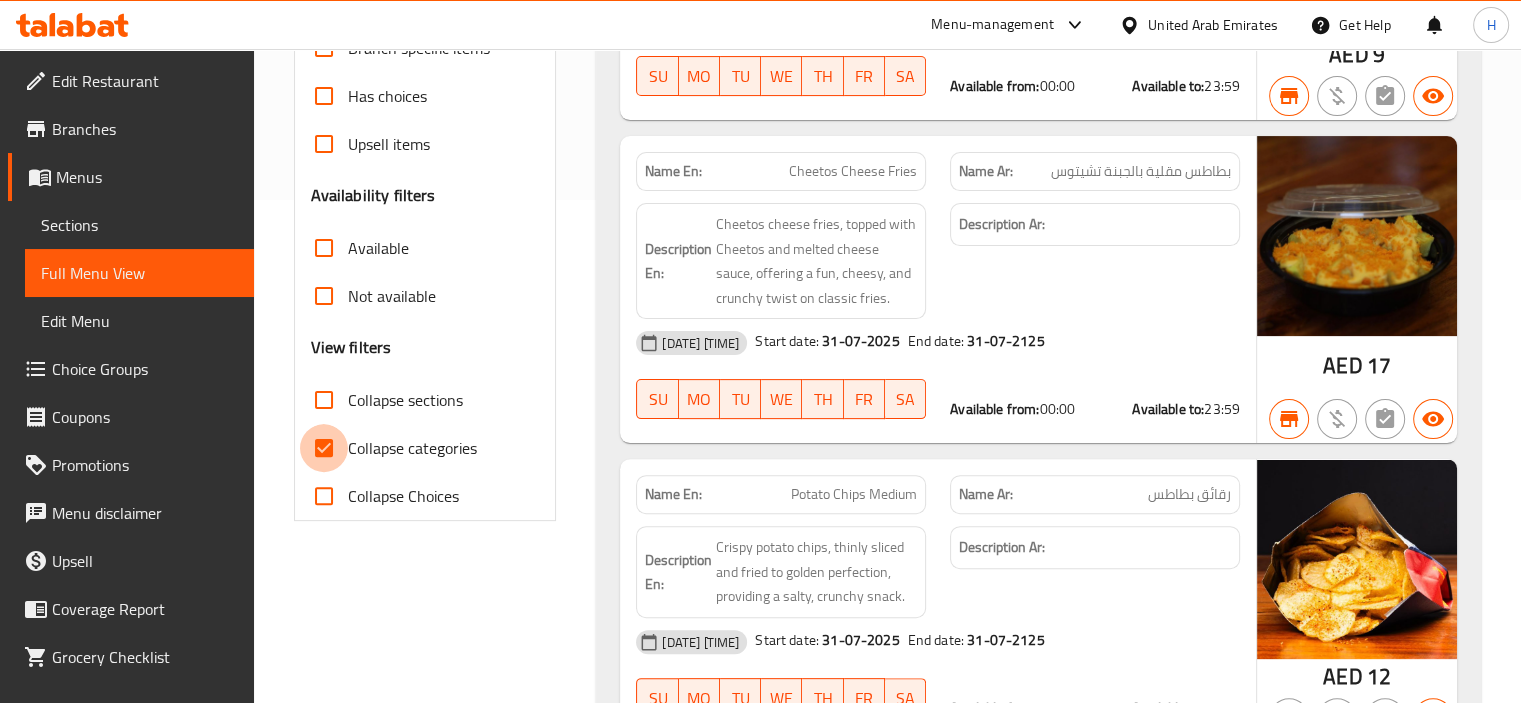 click on "Collapse categories" at bounding box center [324, 448] 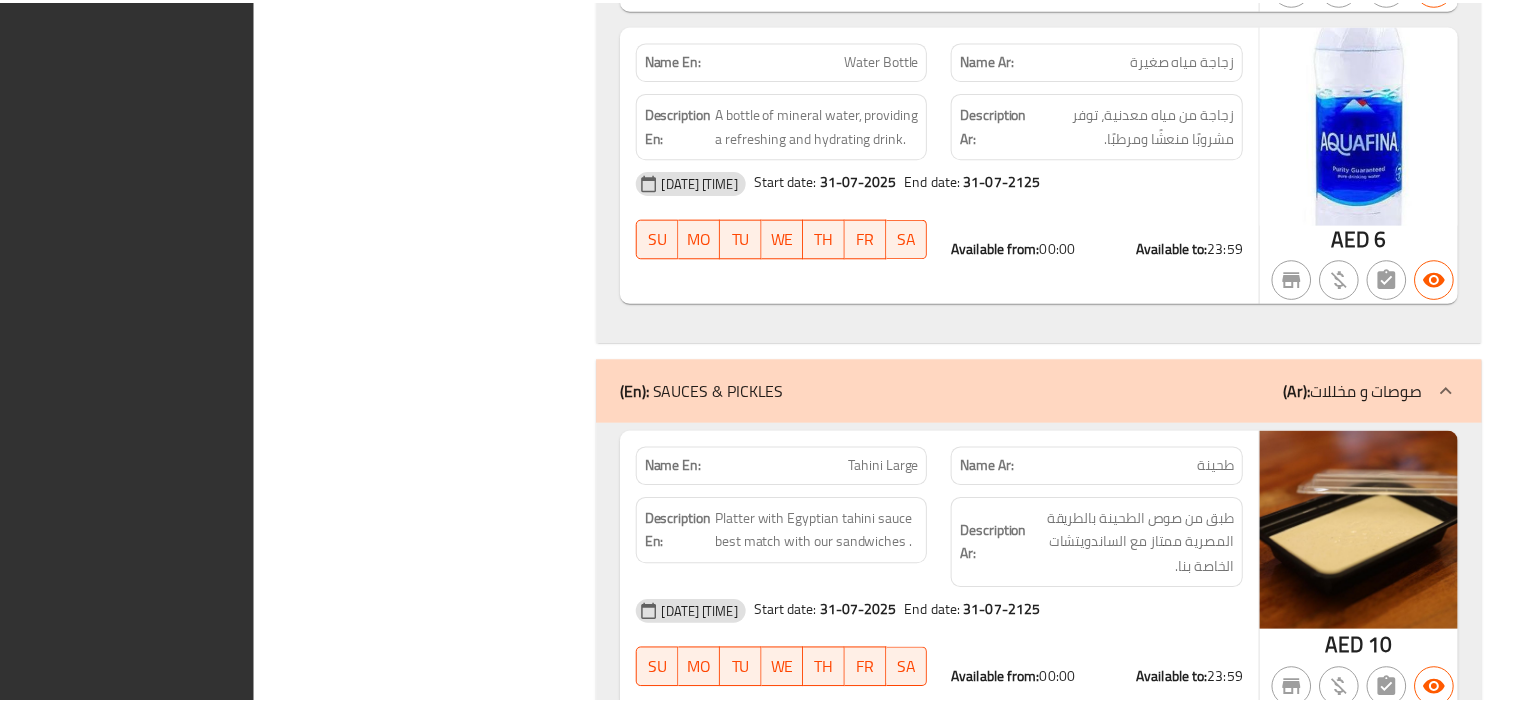 scroll, scrollTop: 13527, scrollLeft: 0, axis: vertical 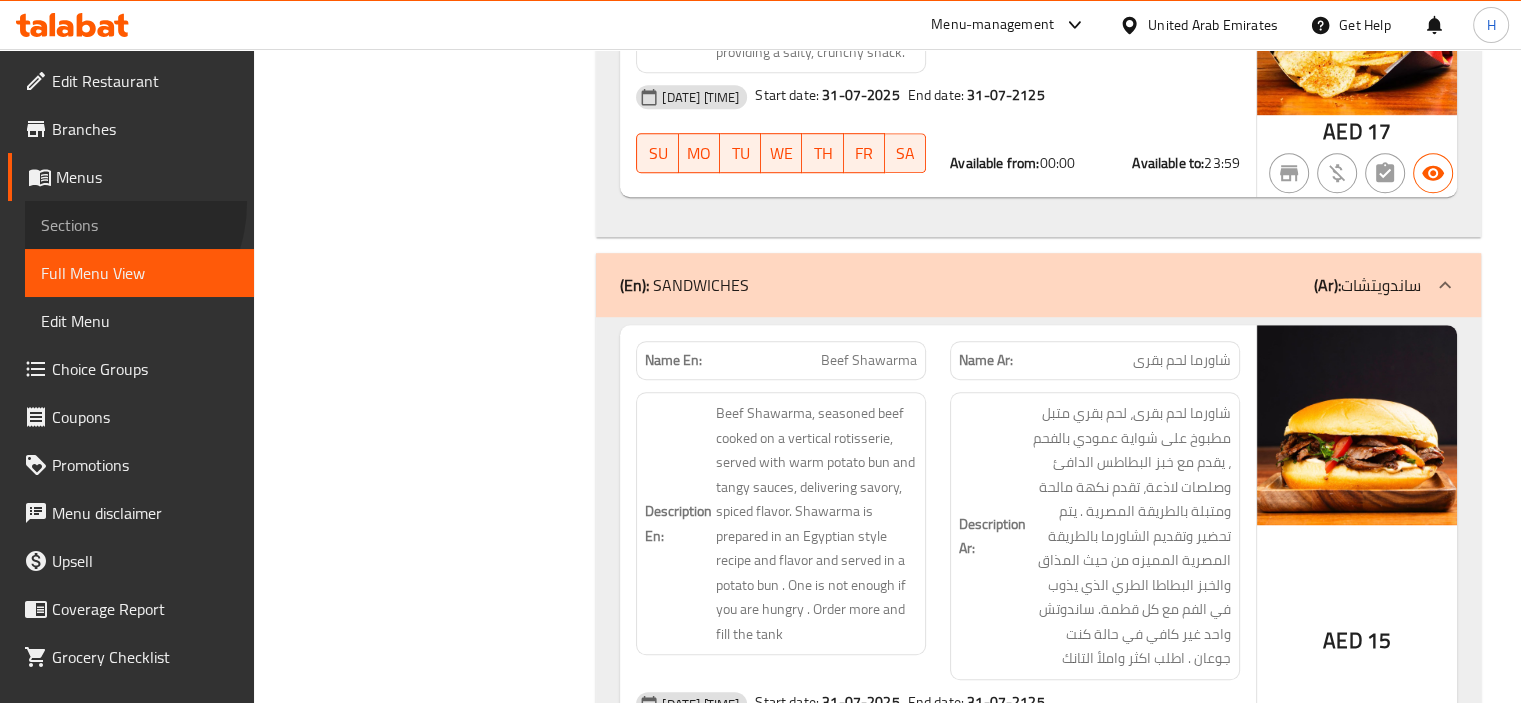 click on "Sections" at bounding box center (139, 225) 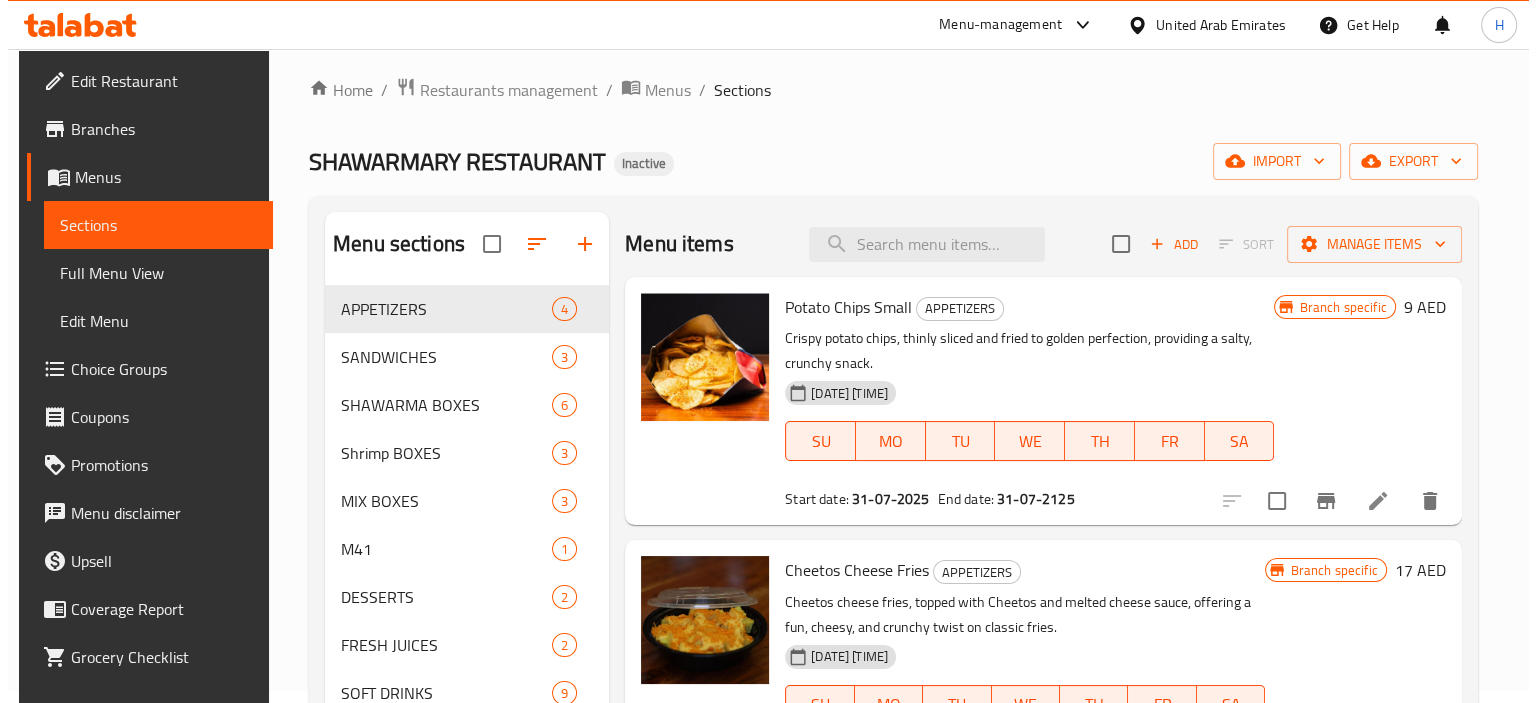 scroll, scrollTop: 0, scrollLeft: 0, axis: both 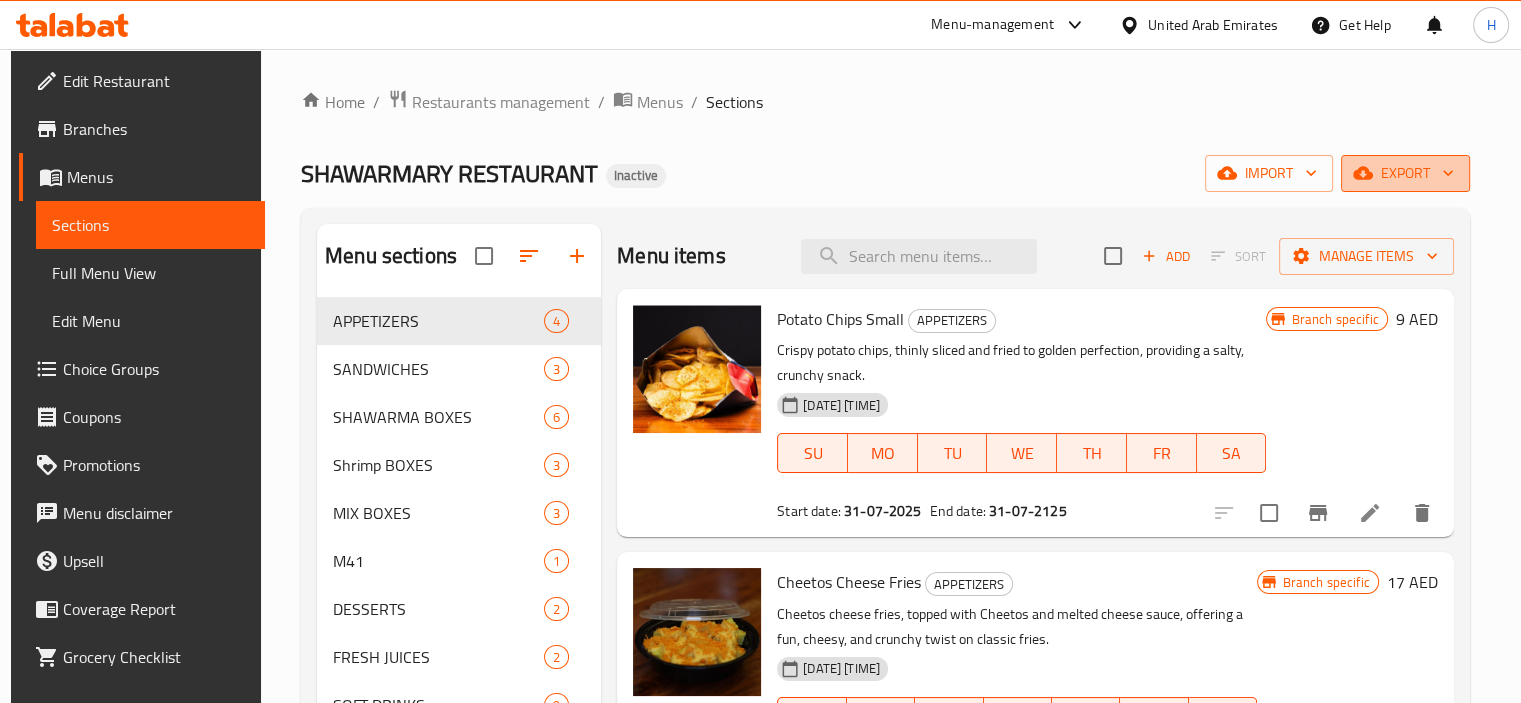 click 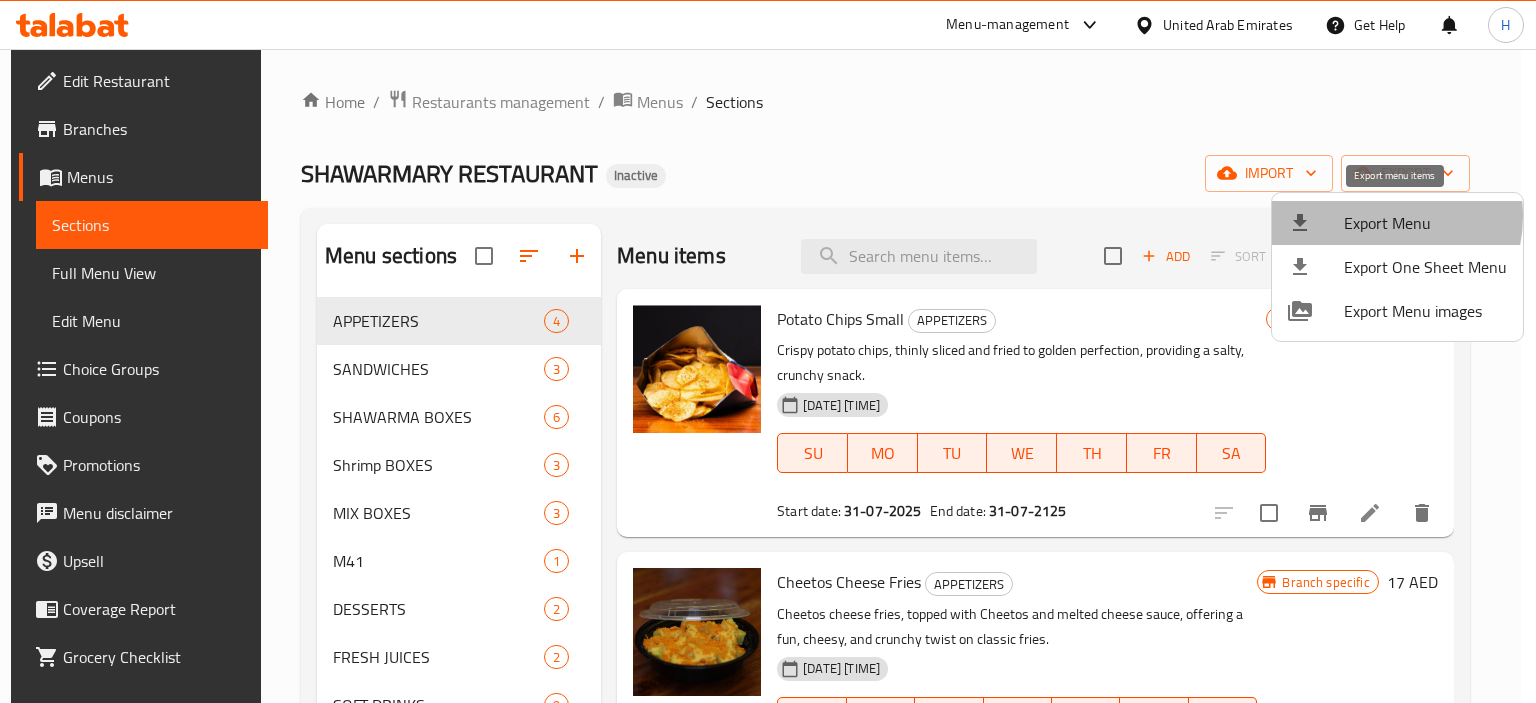 click on "Export Menu" at bounding box center [1425, 223] 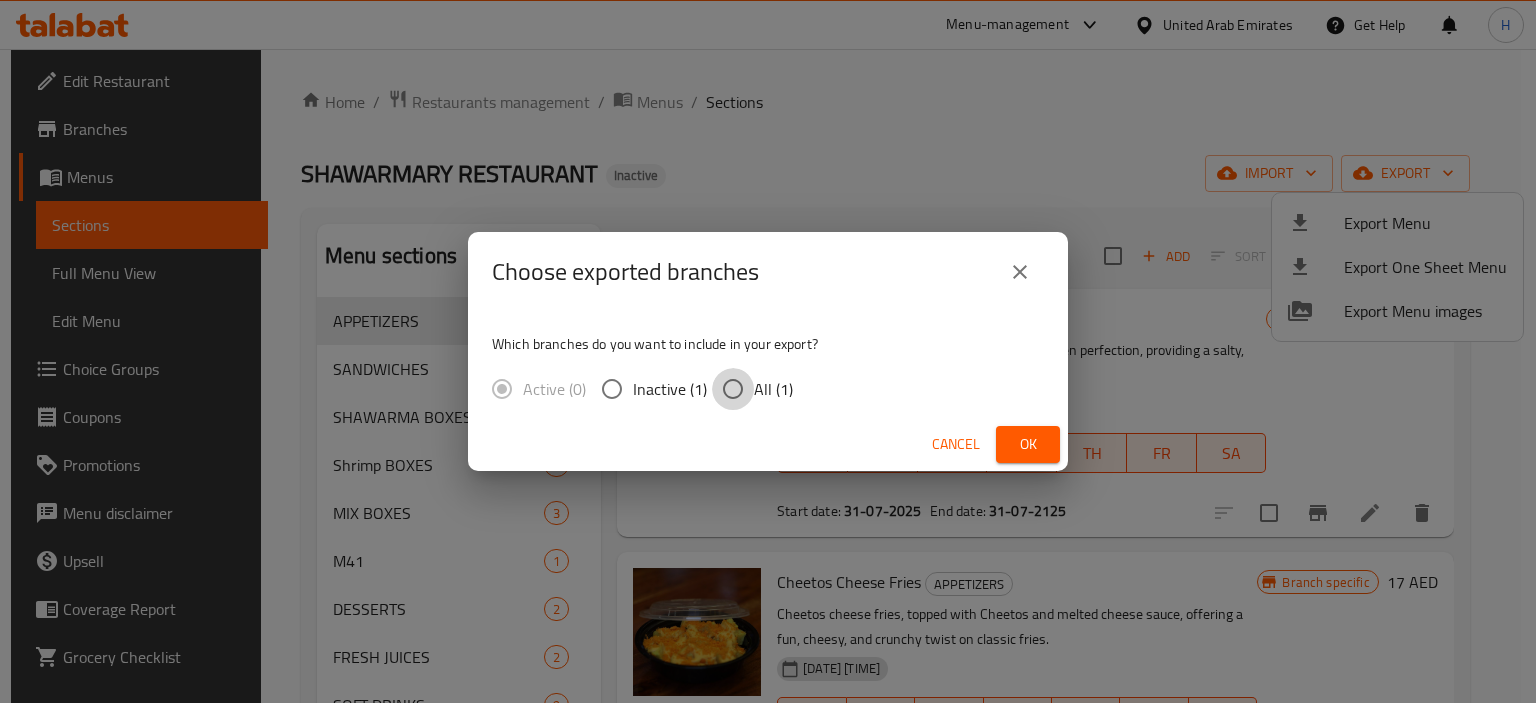 click on "All (1)" at bounding box center [733, 389] 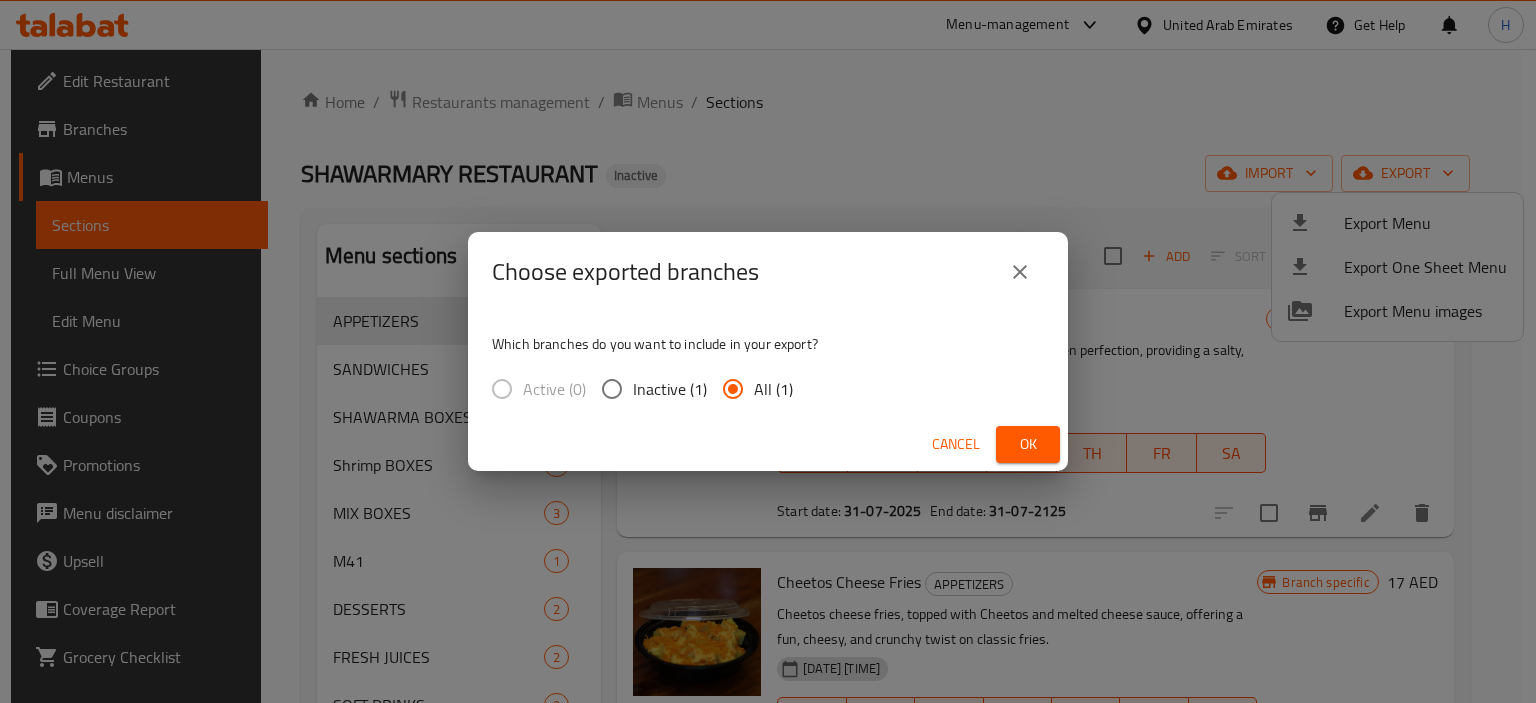 click on "Ok" at bounding box center [1028, 444] 